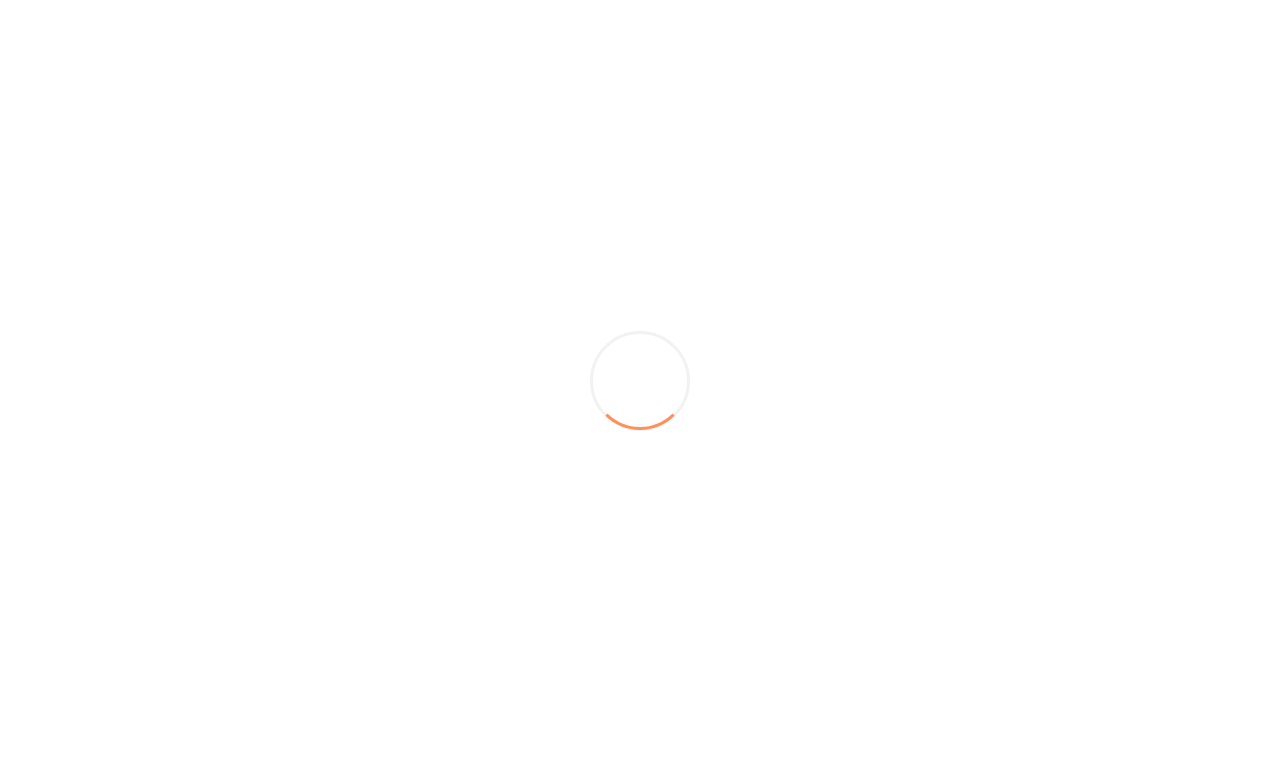 scroll, scrollTop: 0, scrollLeft: 0, axis: both 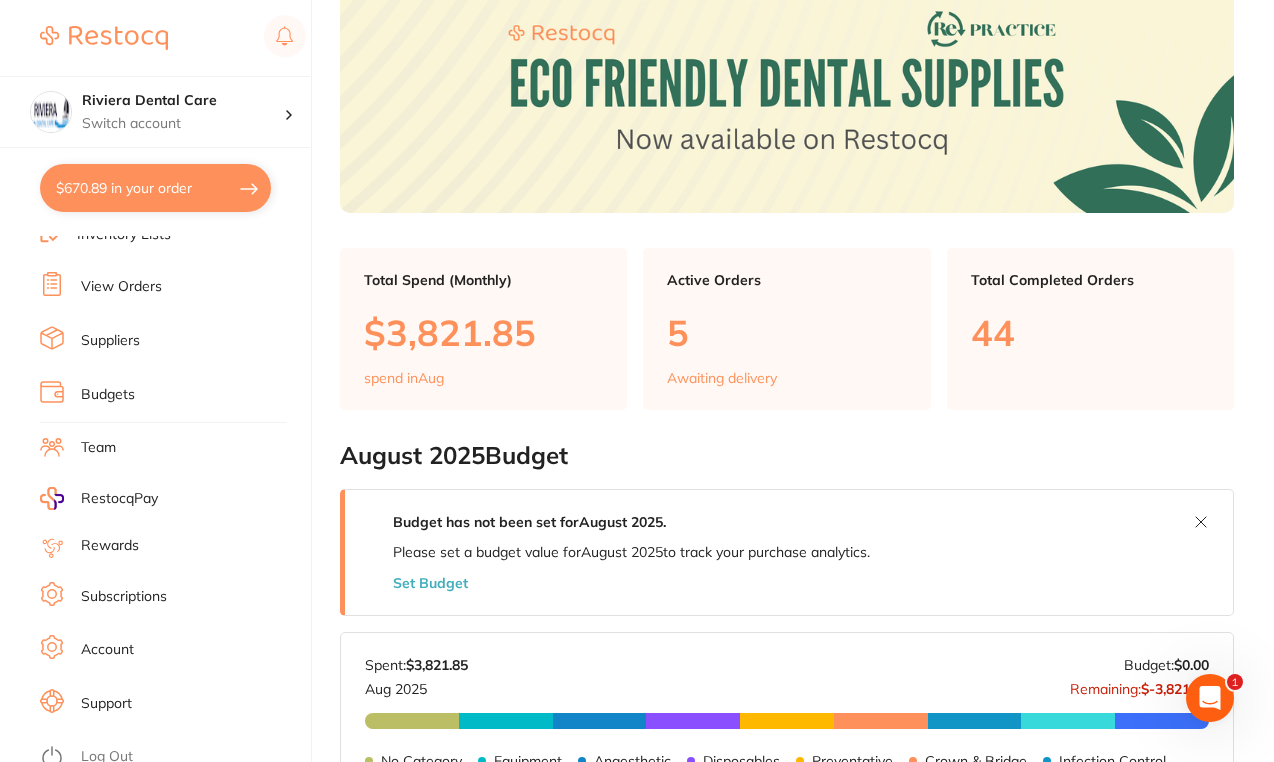 click on "Suppliers" at bounding box center [175, 341] 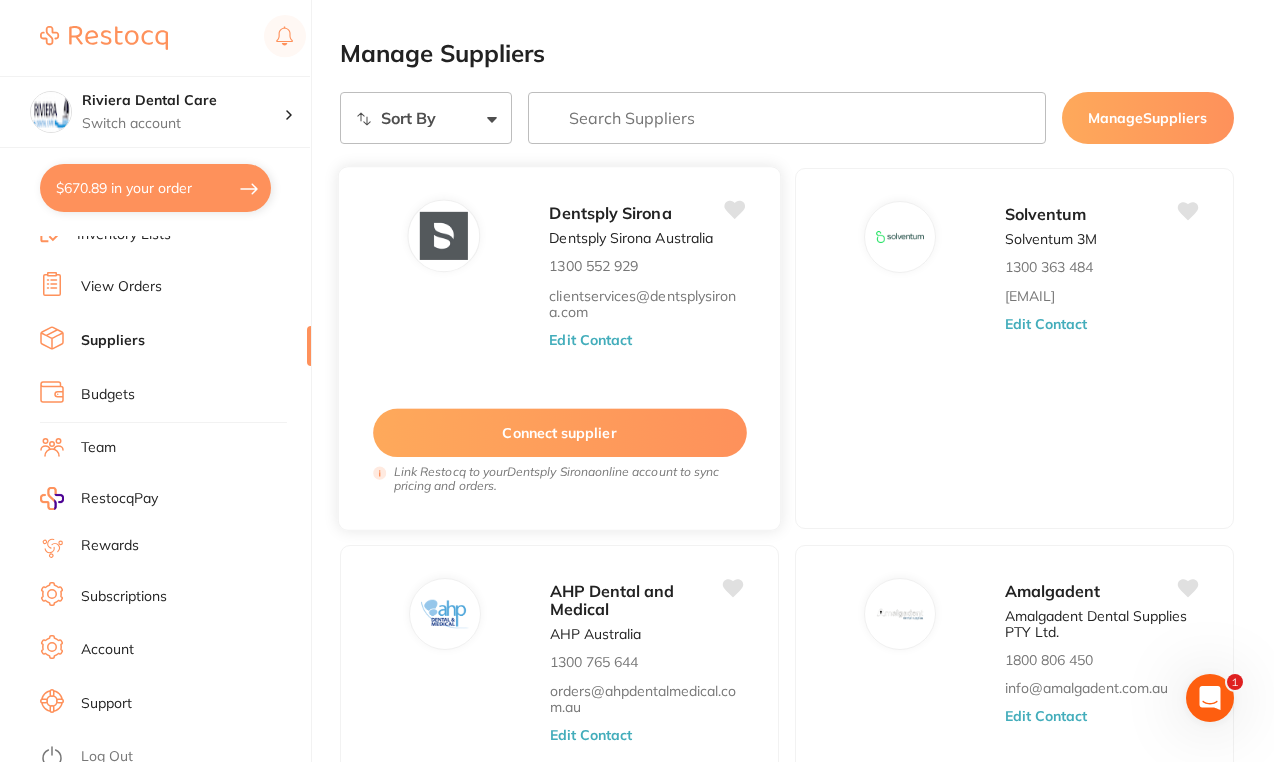 scroll, scrollTop: 0, scrollLeft: 0, axis: both 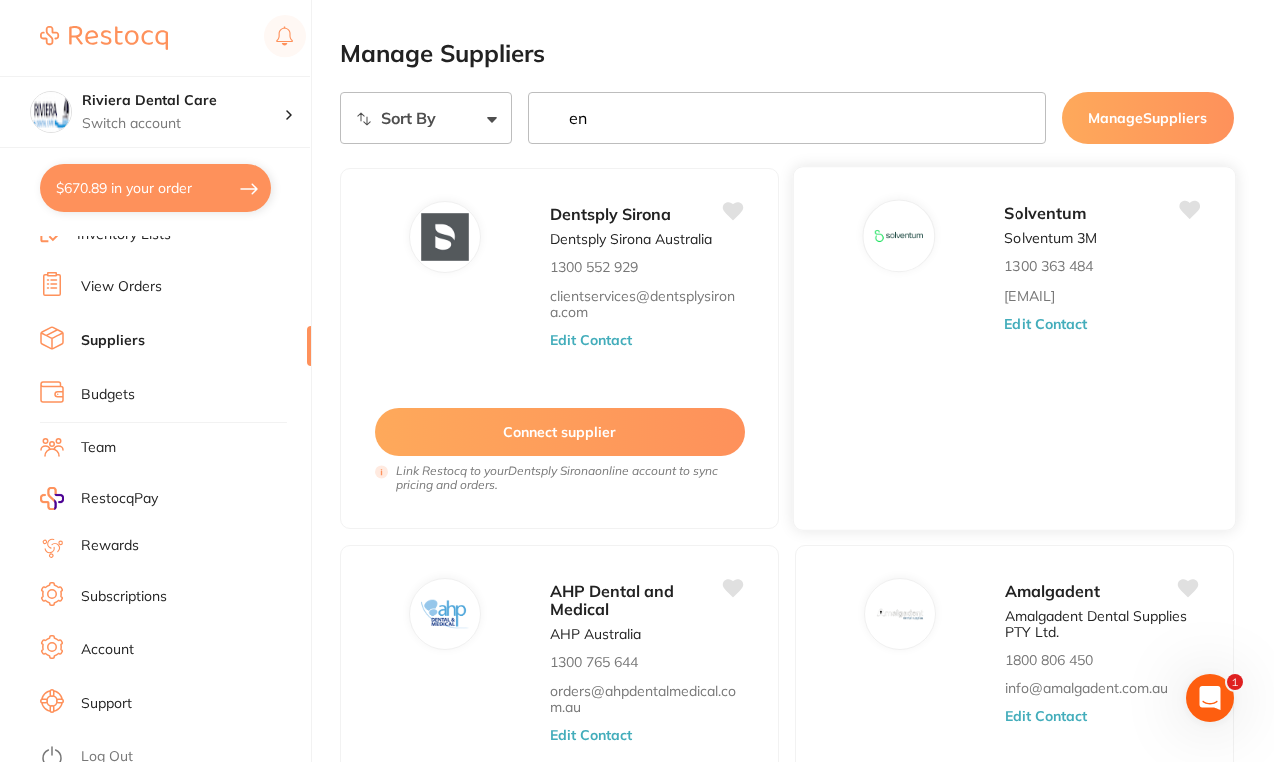 type on "e" 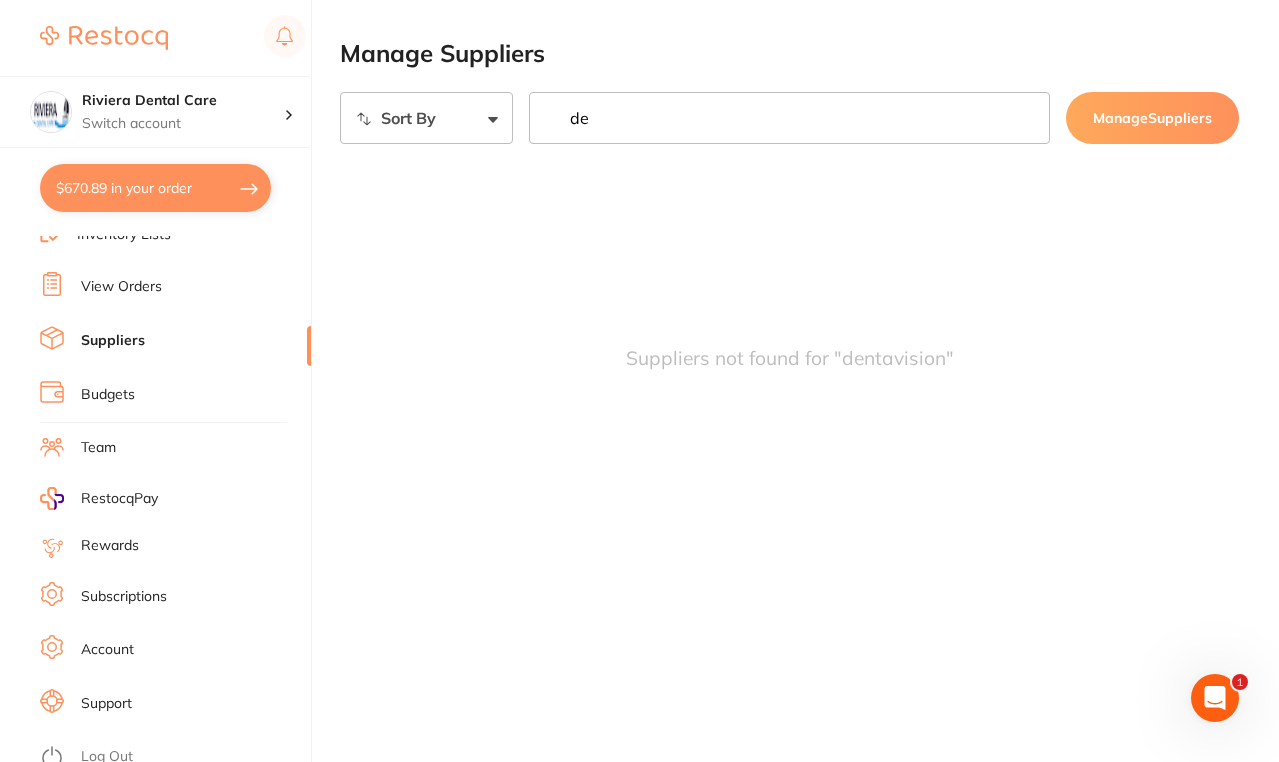 type on "d" 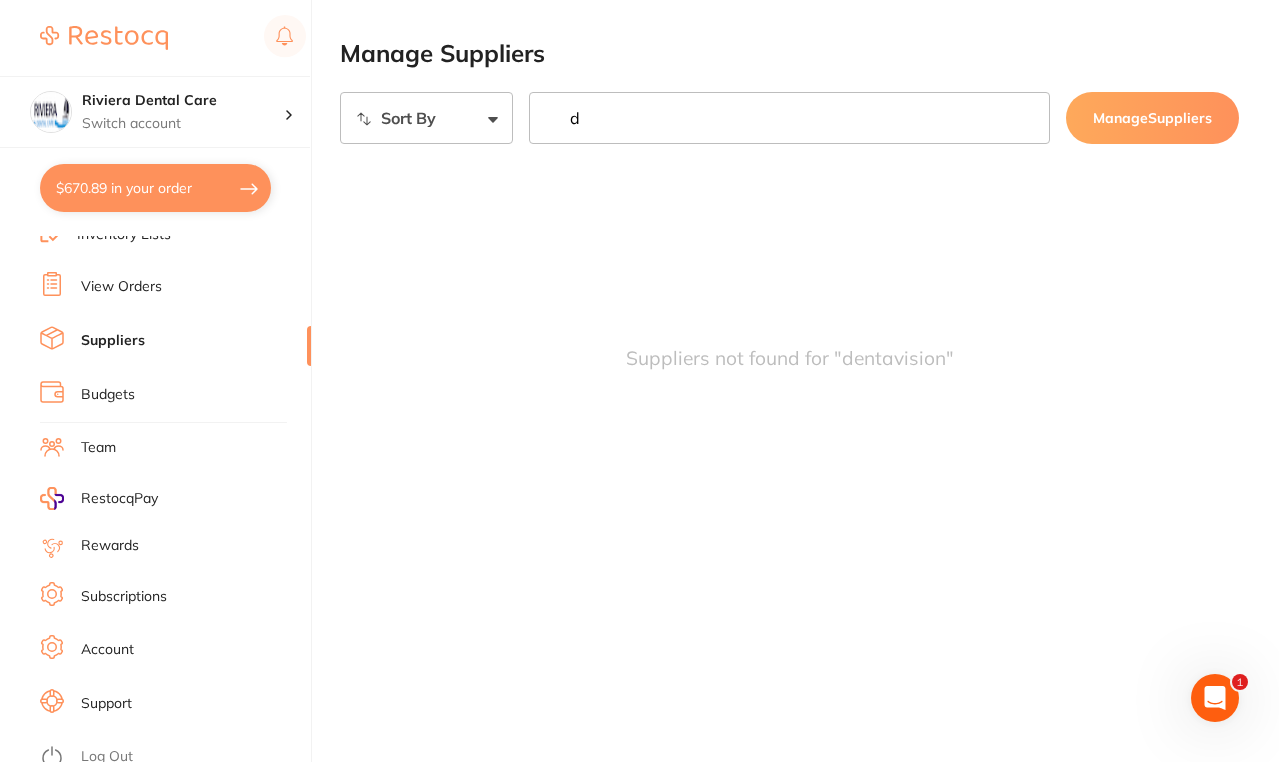 type 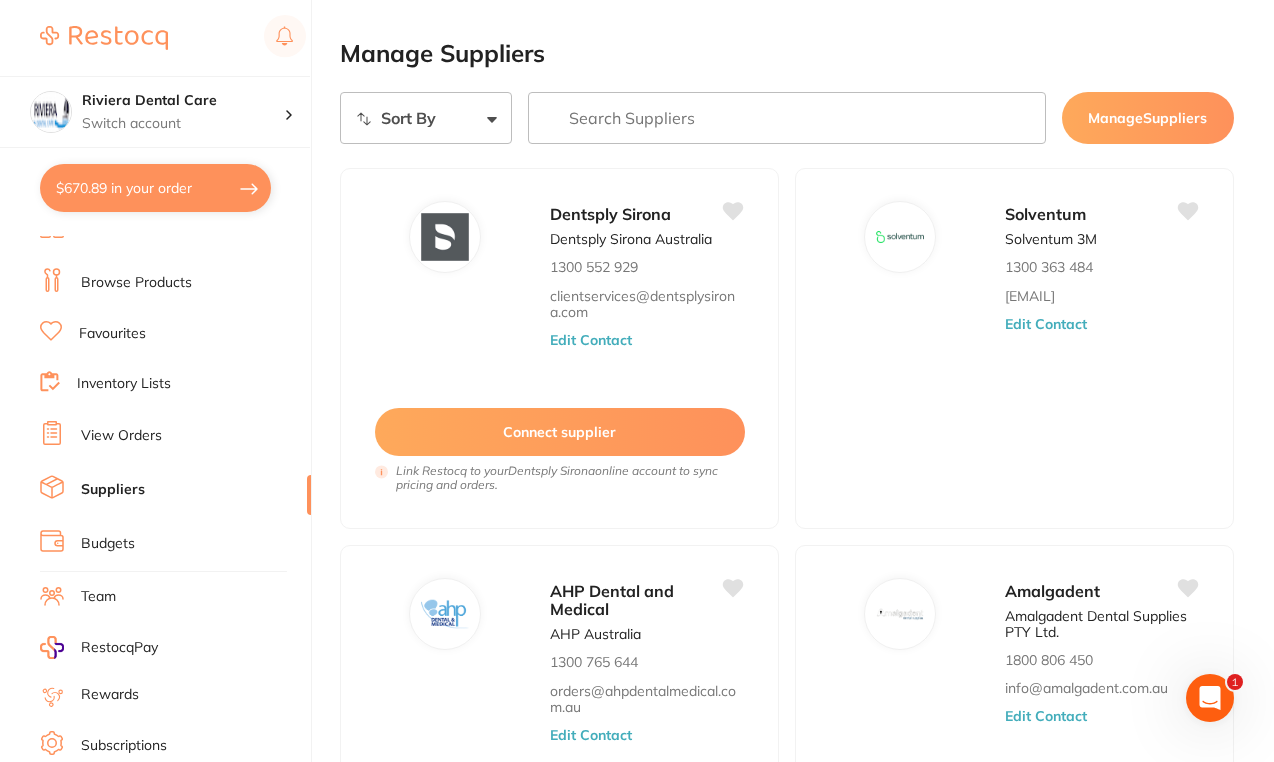 scroll, scrollTop: 0, scrollLeft: 0, axis: both 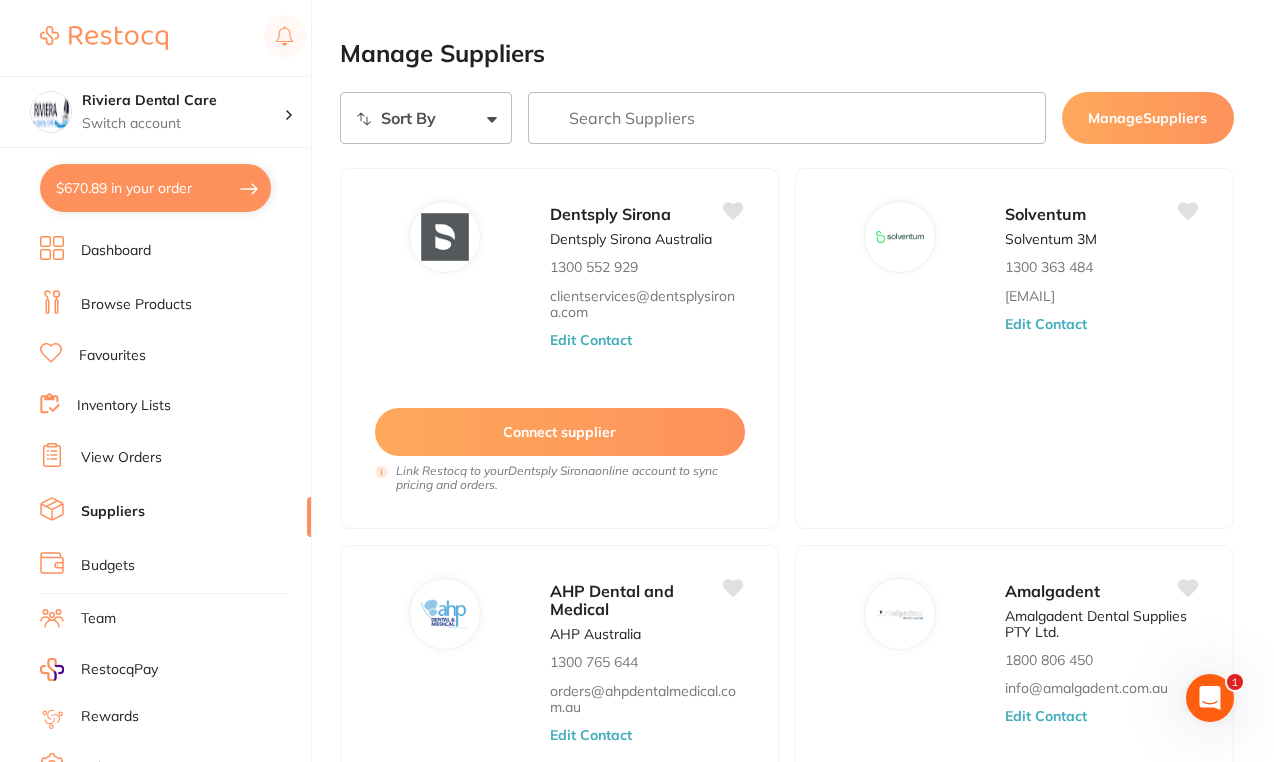 click on "Browse Products" at bounding box center [136, 305] 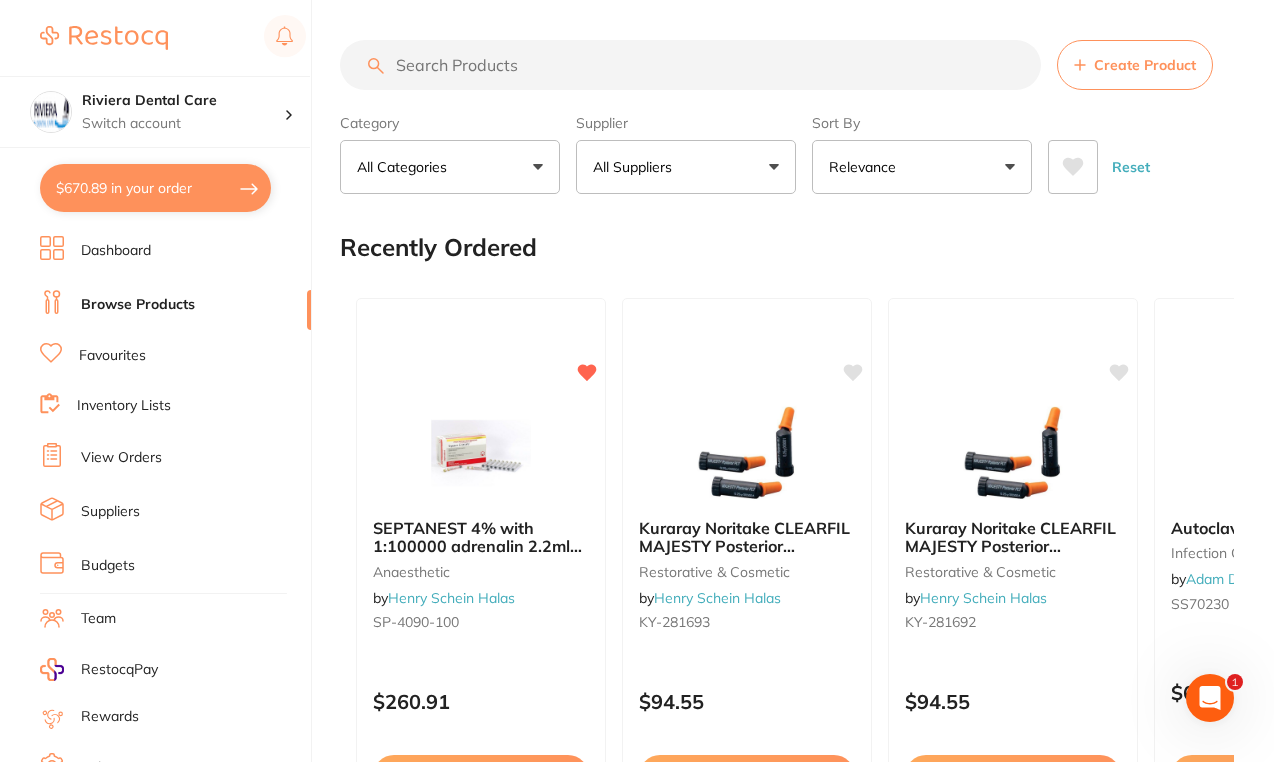 scroll, scrollTop: 0, scrollLeft: 0, axis: both 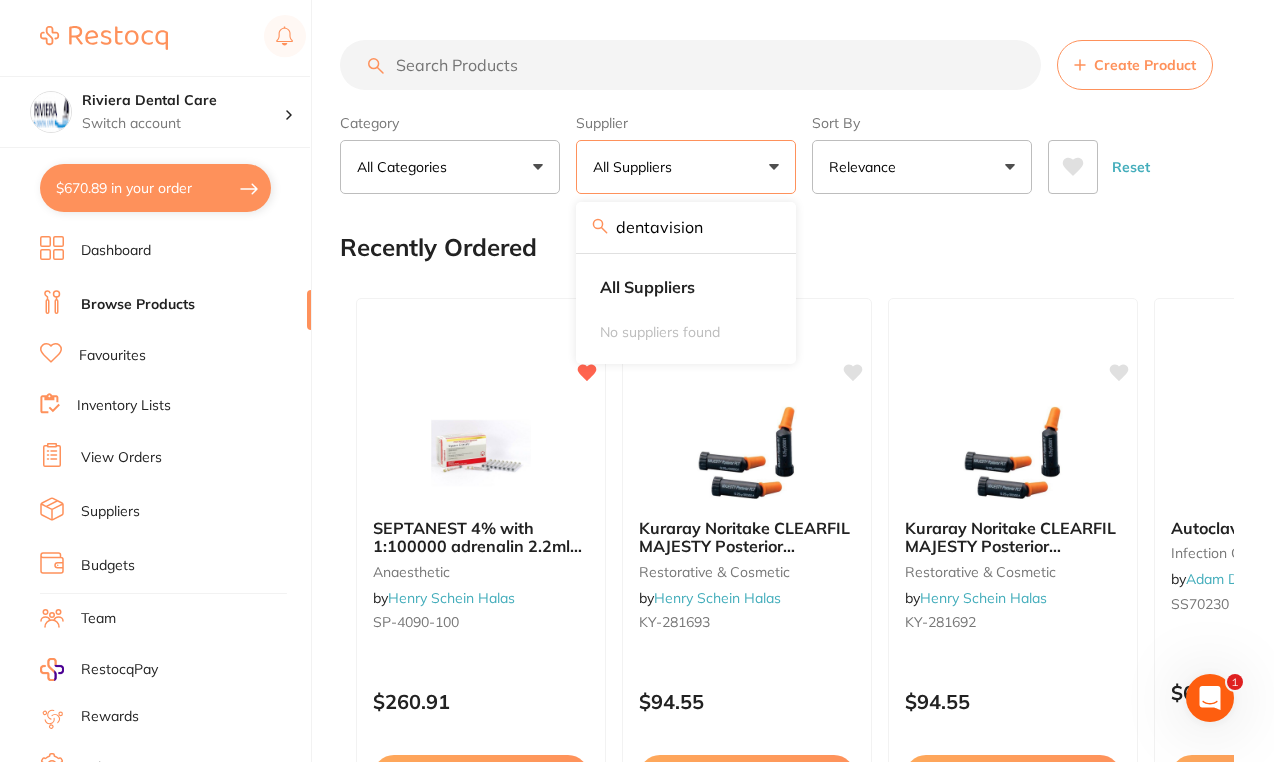 type on "dentavision" 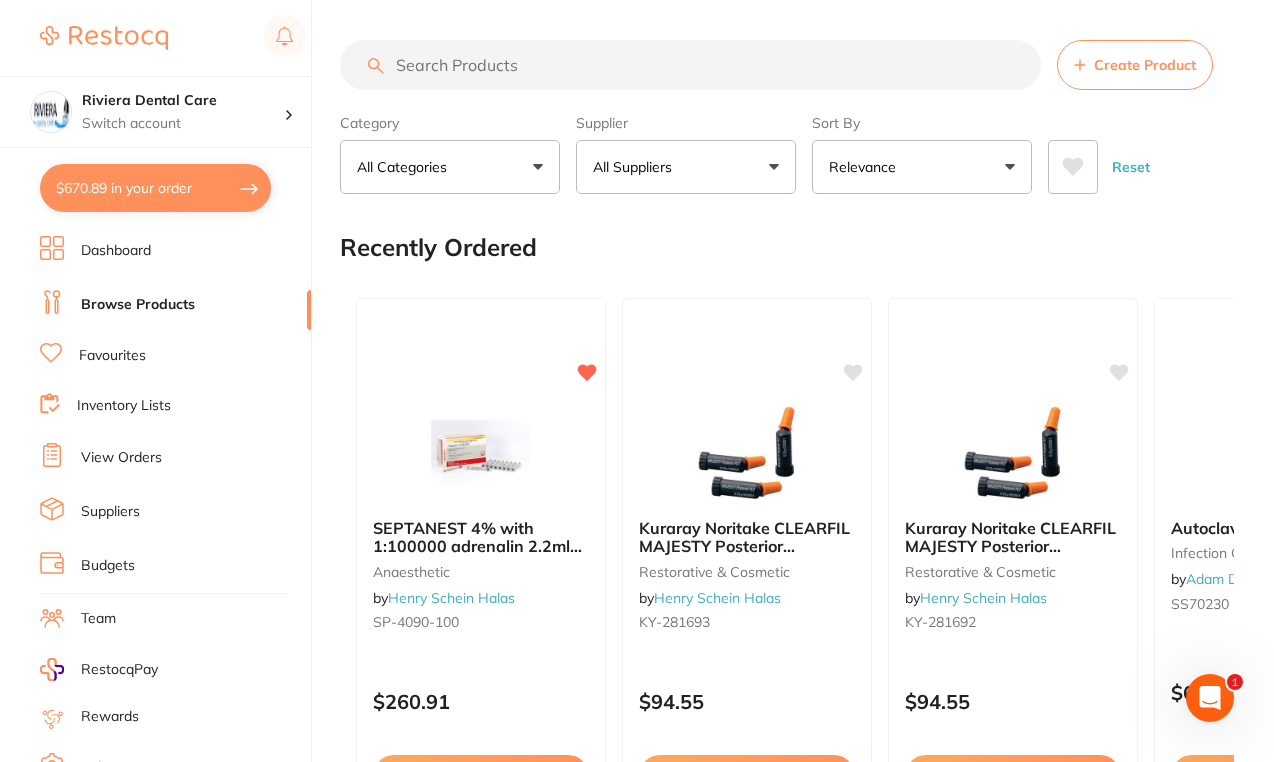 click on "Create Product Category All Categories All Categories 3D Printing anaesthetic articulating burs CAD/CAM crown & bridge disposables education endodontics equipment Evacuation finishing & polishing handpieces implants impression infection control instruments laboratory miscellaneous oral surgery orthodontics other Photography preventative restorative & cosmetic rubber dam specials & clearance TMJ whitening xrays/imaging Clear Category   false    All Categories Category All Categories 3D Printing anaesthetic articulating burs CAD/CAM crown & bridge disposables education endodontics equipment Evacuation finishing & polishing handpieces implants impression infection control instruments laboratory miscellaneous oral surgery orthodontics other Photography preventative restorative & cosmetic rubber dam specials & clearance TMJ whitening xrays/imaging Supplier All Suppliers dentavision All Suppliers No suppliers found Clear Supplier   false    All Suppliers Supplier dentavision No suppliers found Sort By Clear" at bounding box center (787, 117) 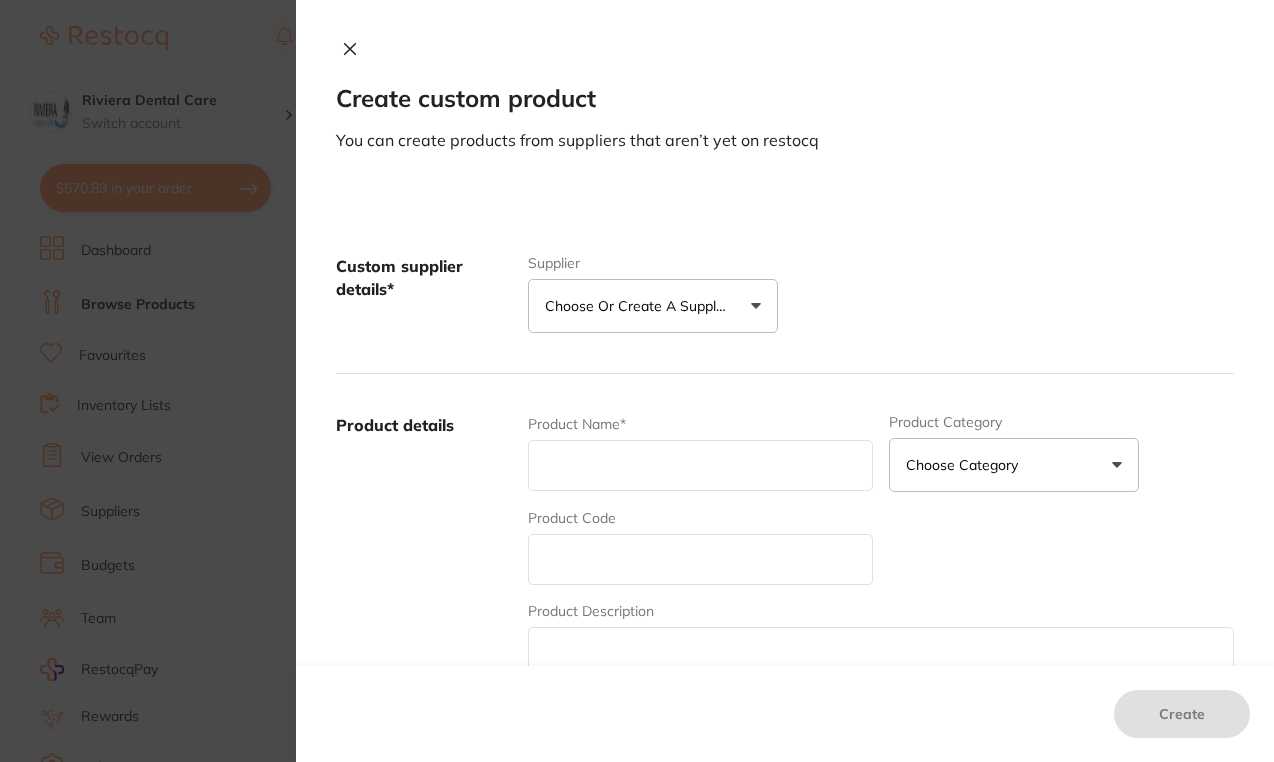 scroll, scrollTop: 0, scrollLeft: 0, axis: both 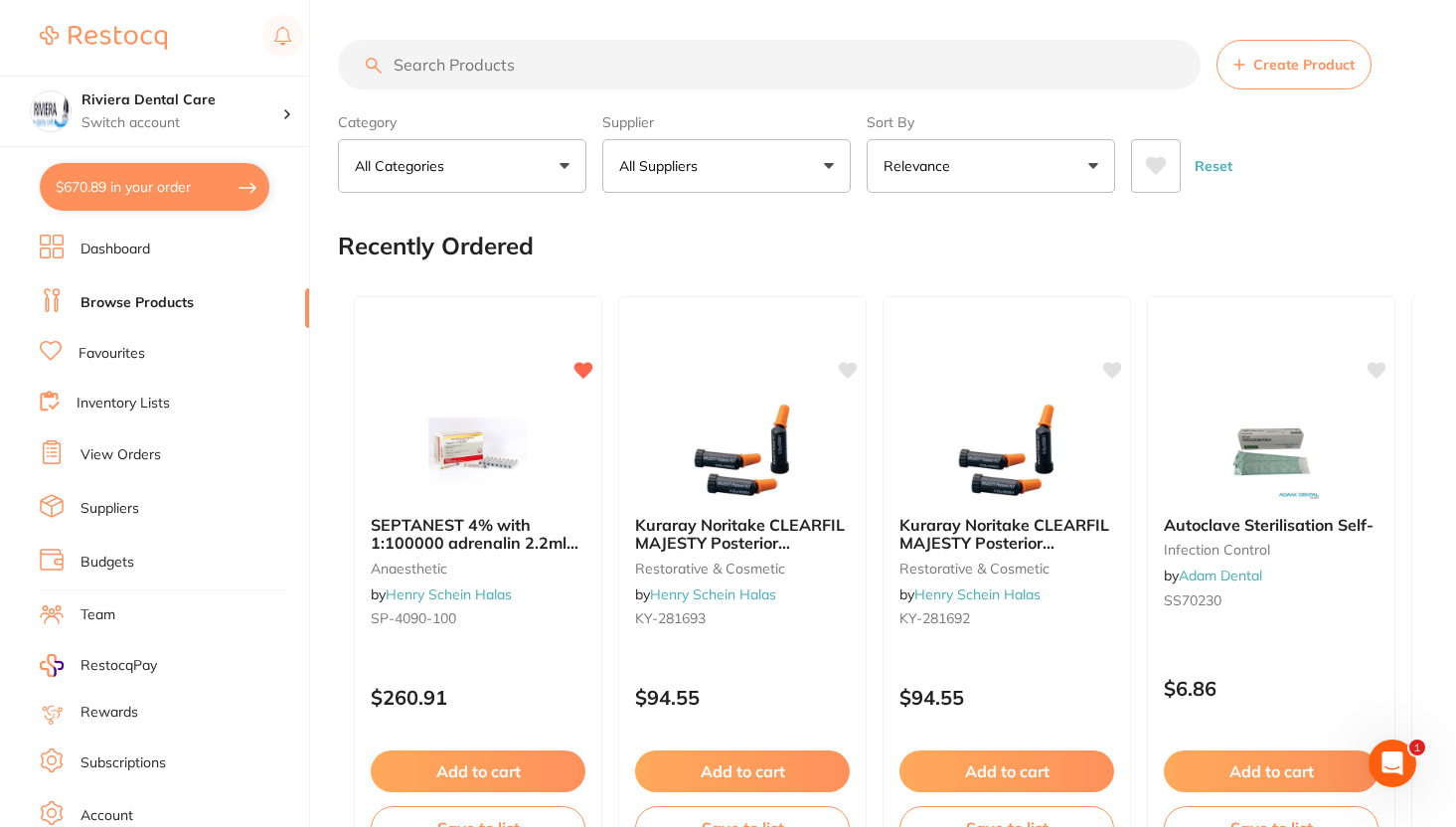 click on "Create Product" at bounding box center (1294, 65) 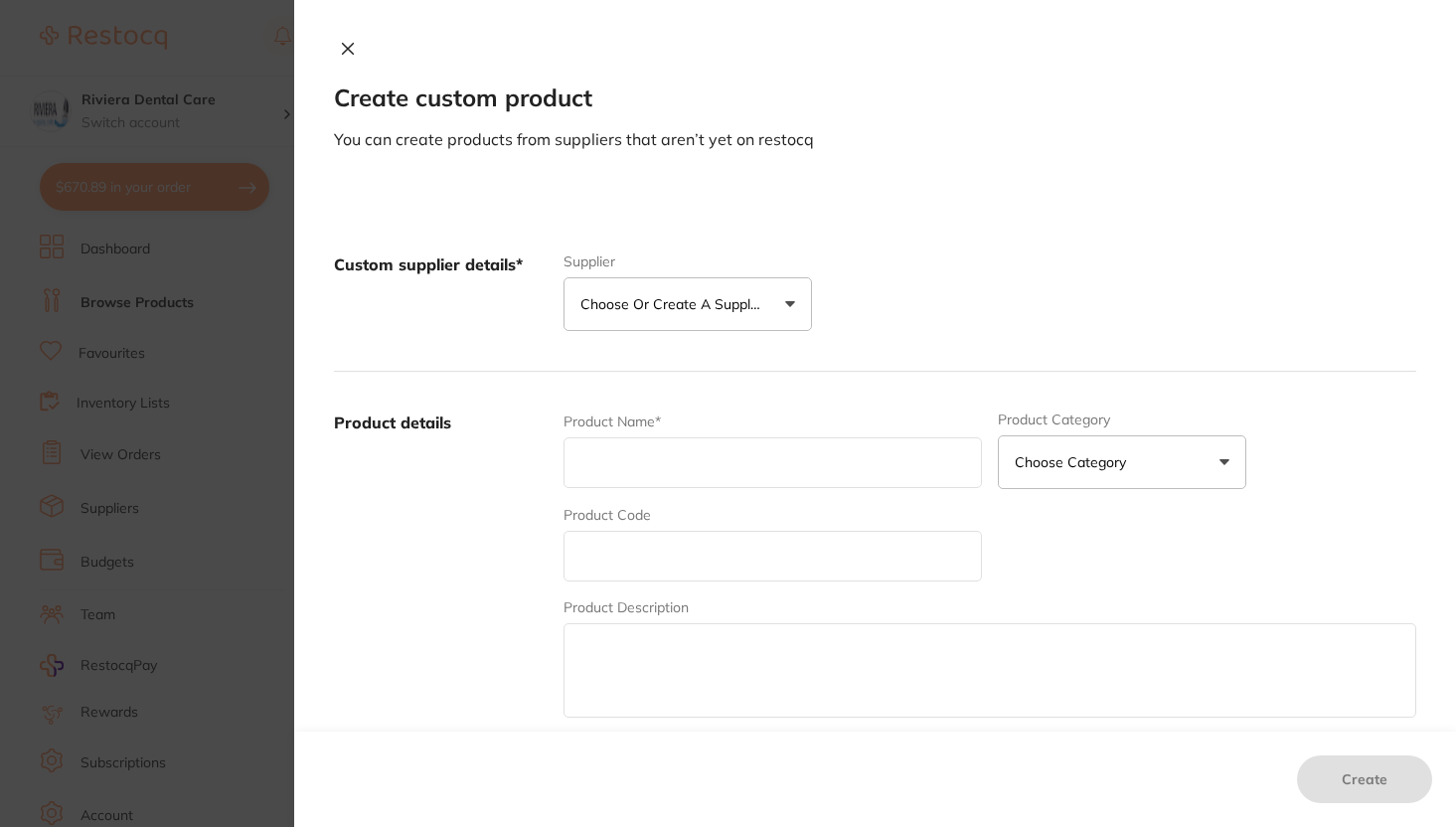 scroll, scrollTop: 0, scrollLeft: 0, axis: both 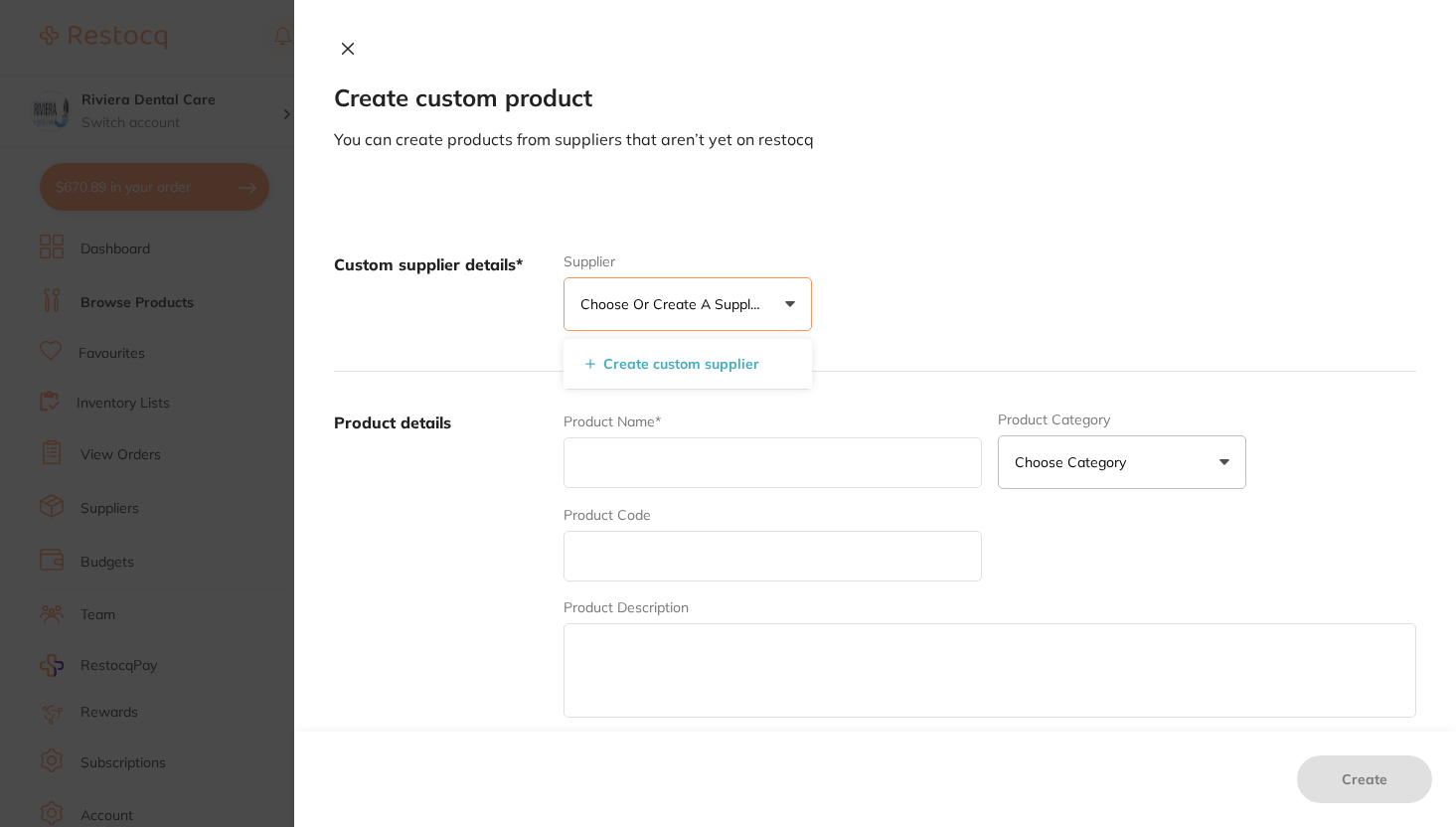 click on "Create custom product  You can create products from suppliers that aren’t yet on restocq Custom supplier details* Supplier Choose or create a supplier         Create custom supplier Product details Product Name* Product Category Choose Category 3d Printing Anaesthetic Articulating Burs Cad/Cam Crown & Bridge Disposables Education Endodontics Equipment Evacuation Finishing & Polishing Handpieces Implants Impression Infection Control Instruments Laboratory Miscellaneous Mouthguard Blanks Oral Surgery Oral Surgery Orthodontics Orthodontics Other Photography Preventative Preventative Restorative & Cosmetic Rubber Dam Specials & Clearance Tmj Whitening Xrays/Imaging Product Code Product Description Product prices & variations A consistent variant name will allow users to identify the different variation easily when adding to cart.  Allow multiple variations  Check this if the product has multiple variants. For example, different sizes and colors Price (excl. GST) $ Product Photos           Upload Create" at bounding box center (875, 414) 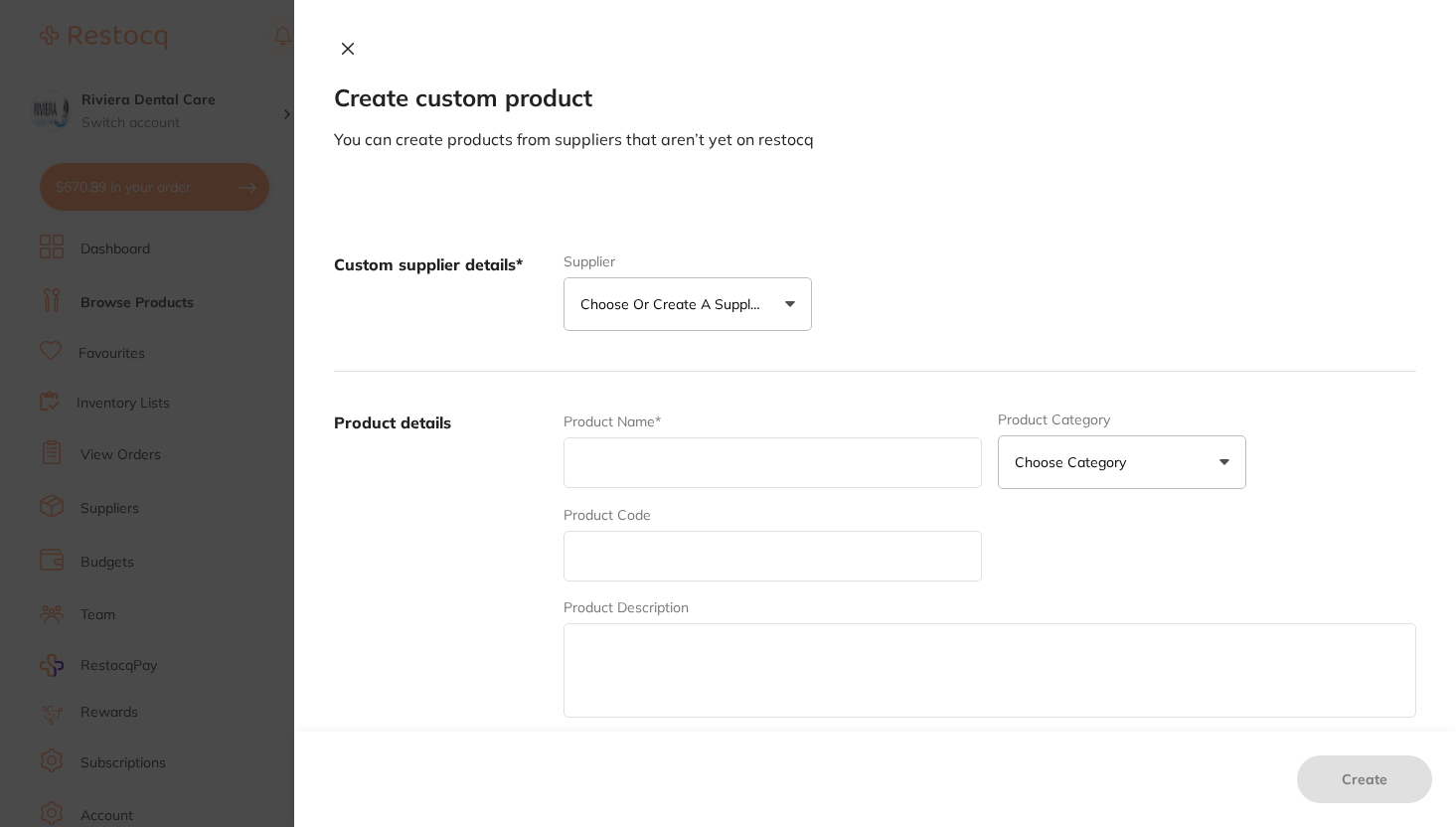 click 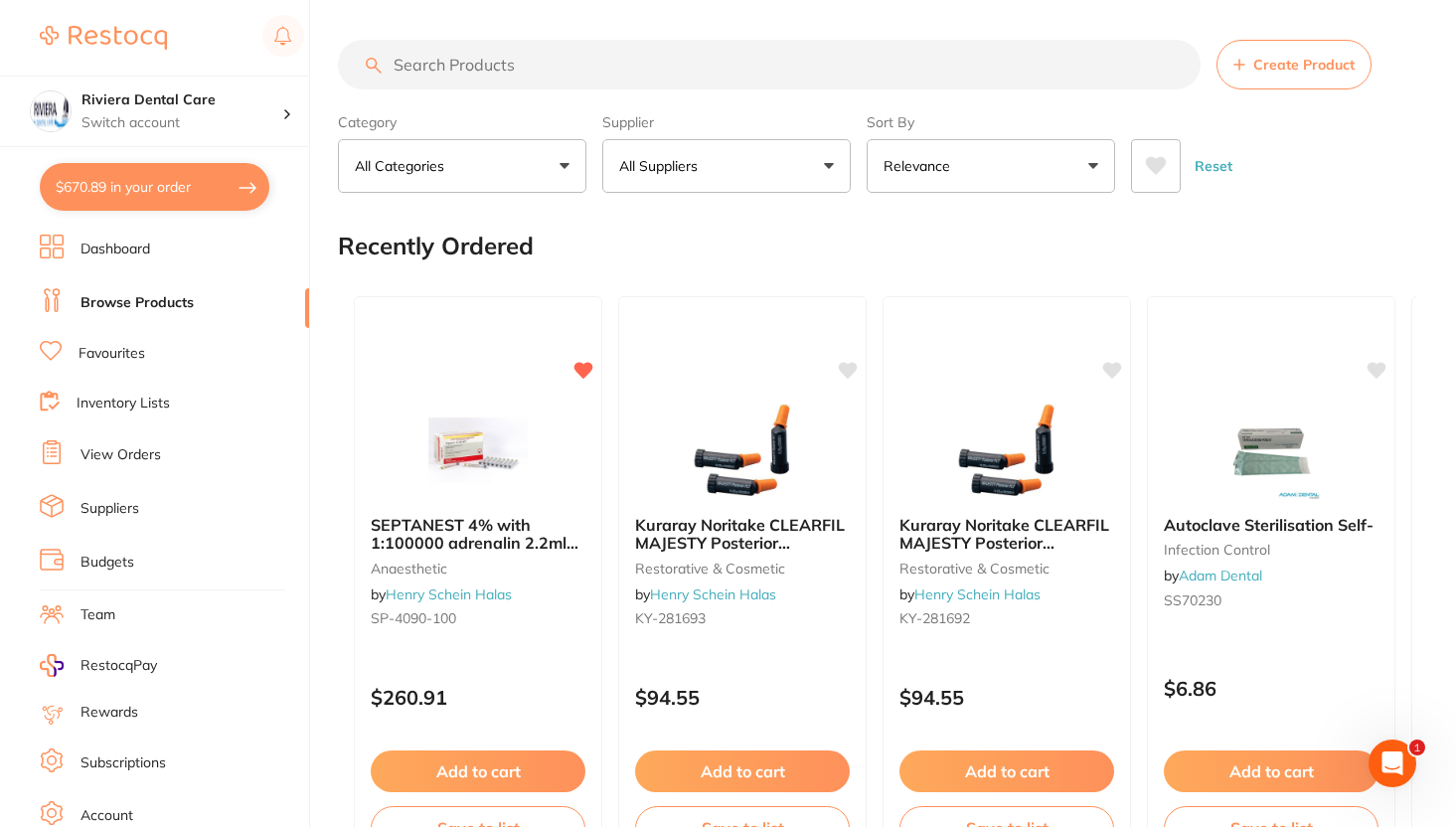 click on "Create Product" at bounding box center [1294, 65] 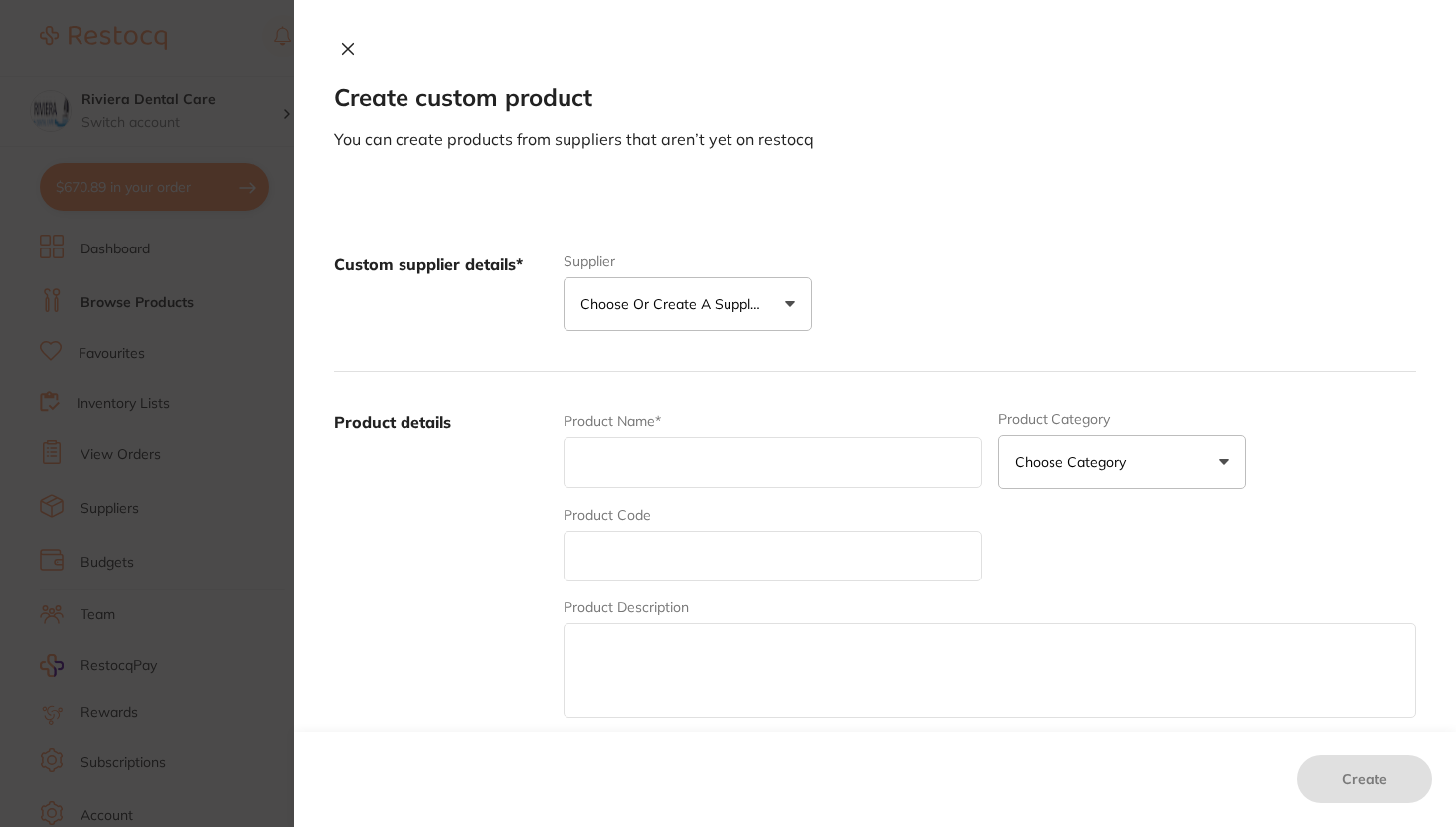scroll, scrollTop: 0, scrollLeft: 0, axis: both 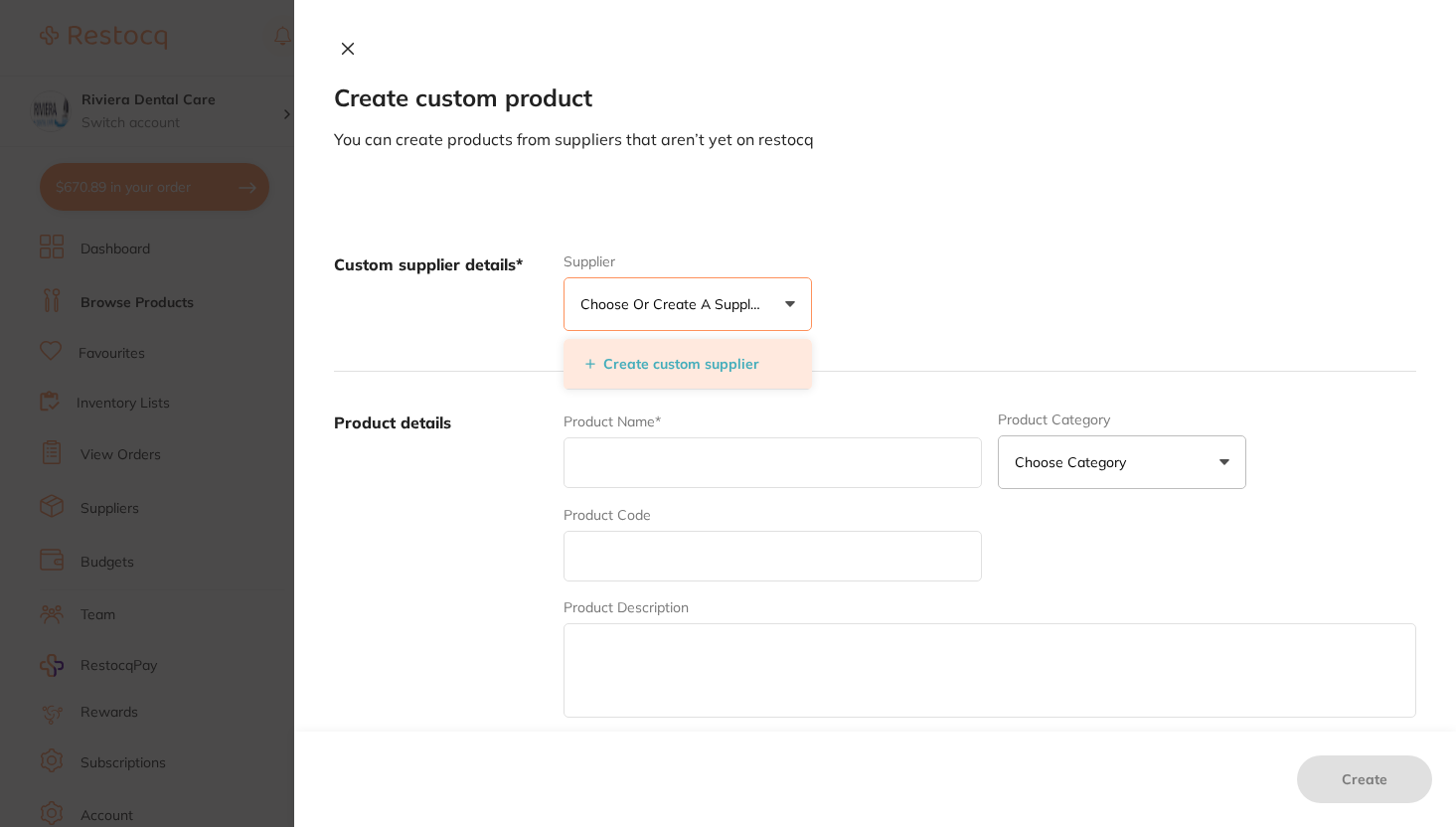 click on "Create custom supplier" at bounding box center (672, 364) 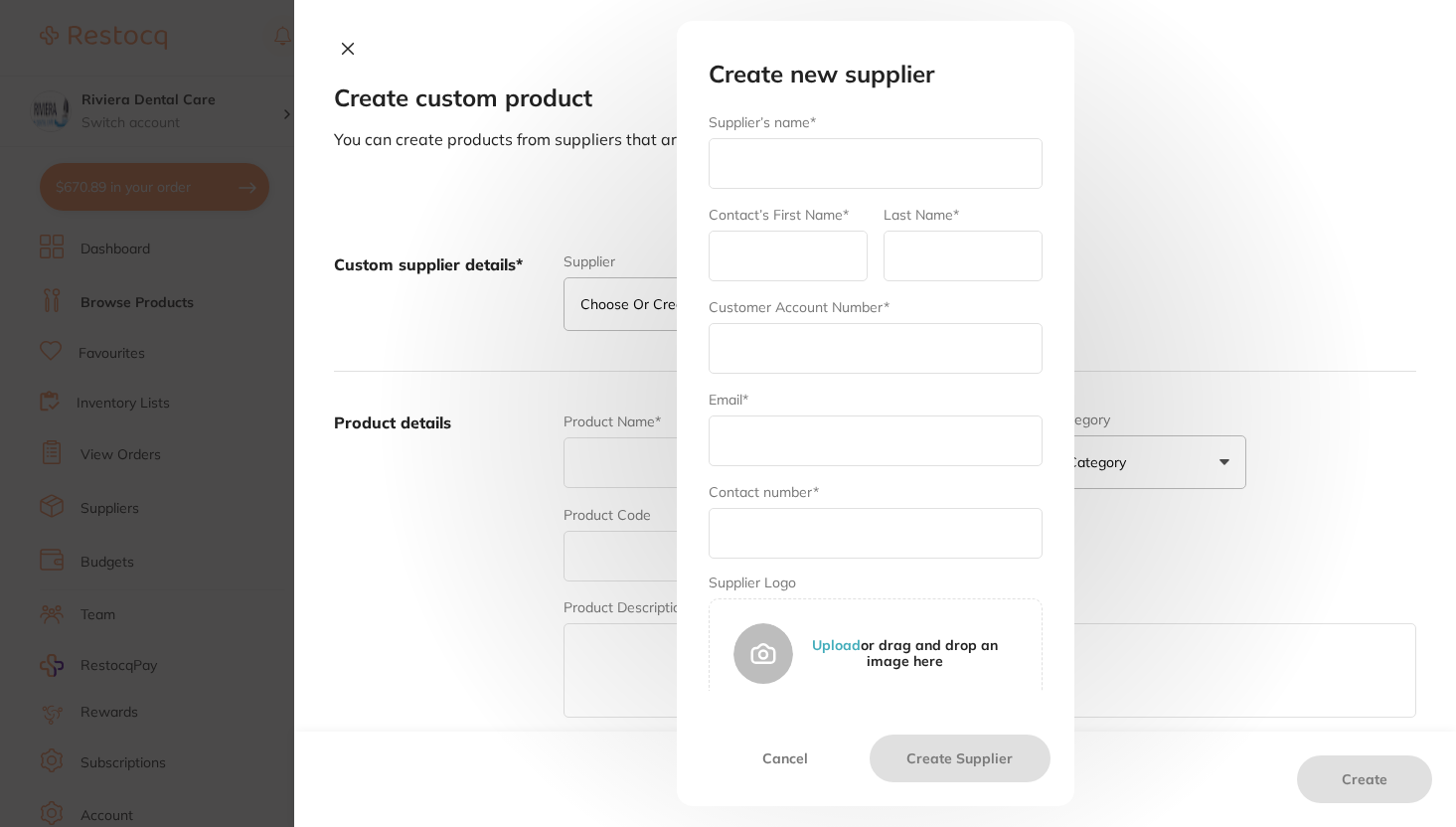 click on "Create new supplier Supplier’s name* Contact’s First Name* Last Name* Customer Account Number* Email* Contact number* Supplier Logo    Upload  or drag and drop an image here Cancel Create Supplier" at bounding box center (875, 414) 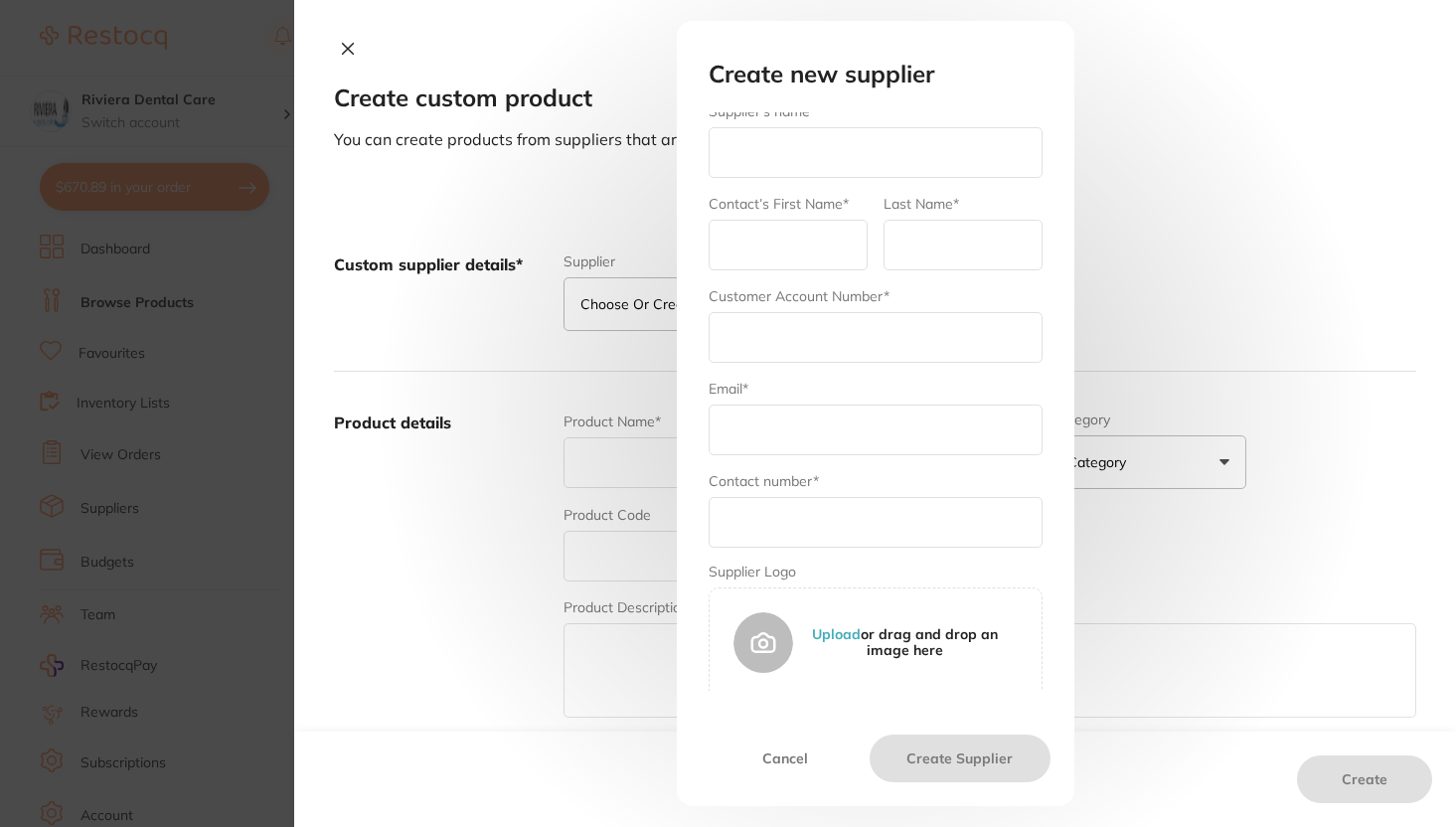 scroll, scrollTop: 20, scrollLeft: 0, axis: vertical 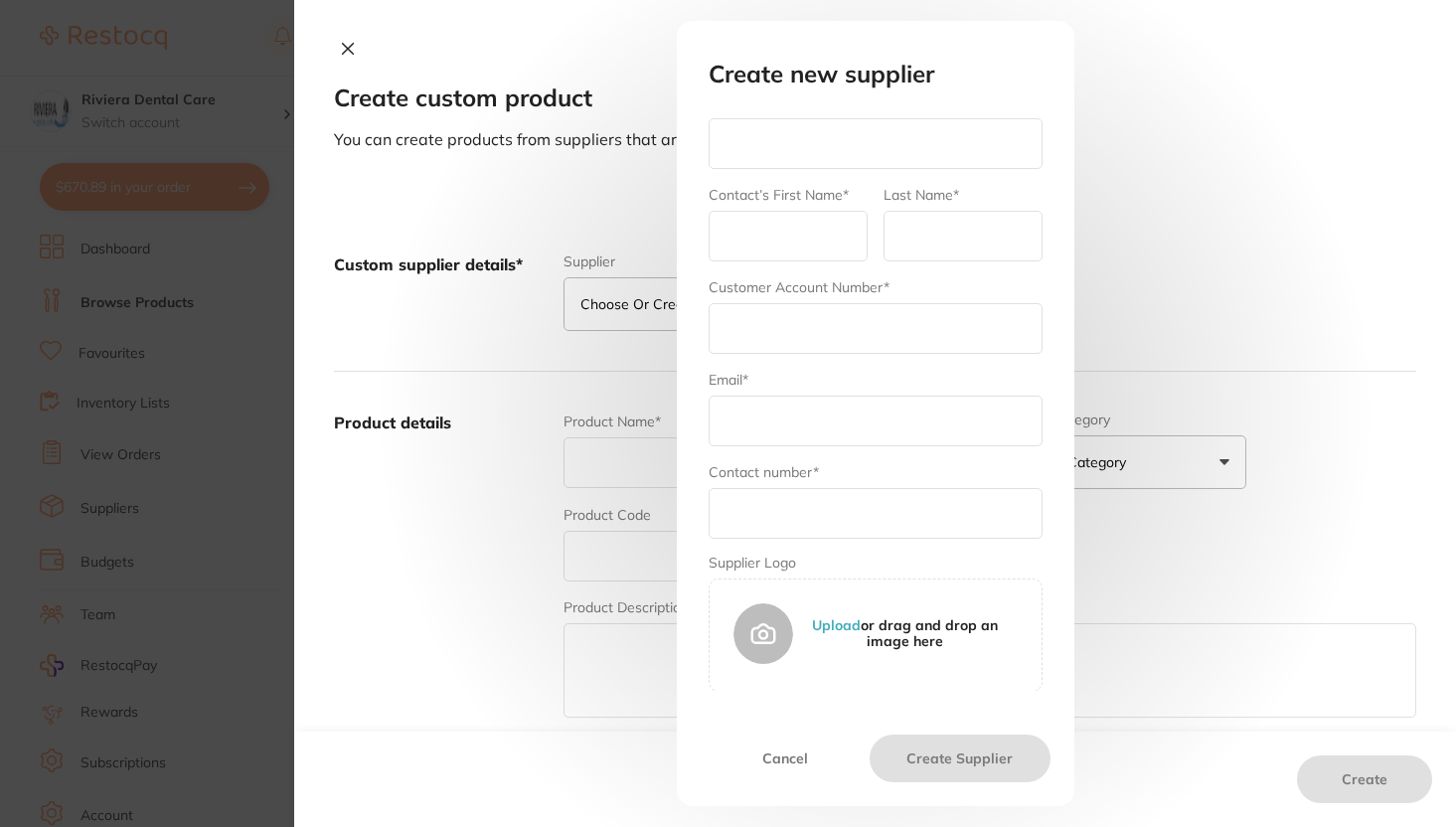 click at bounding box center [876, 143] 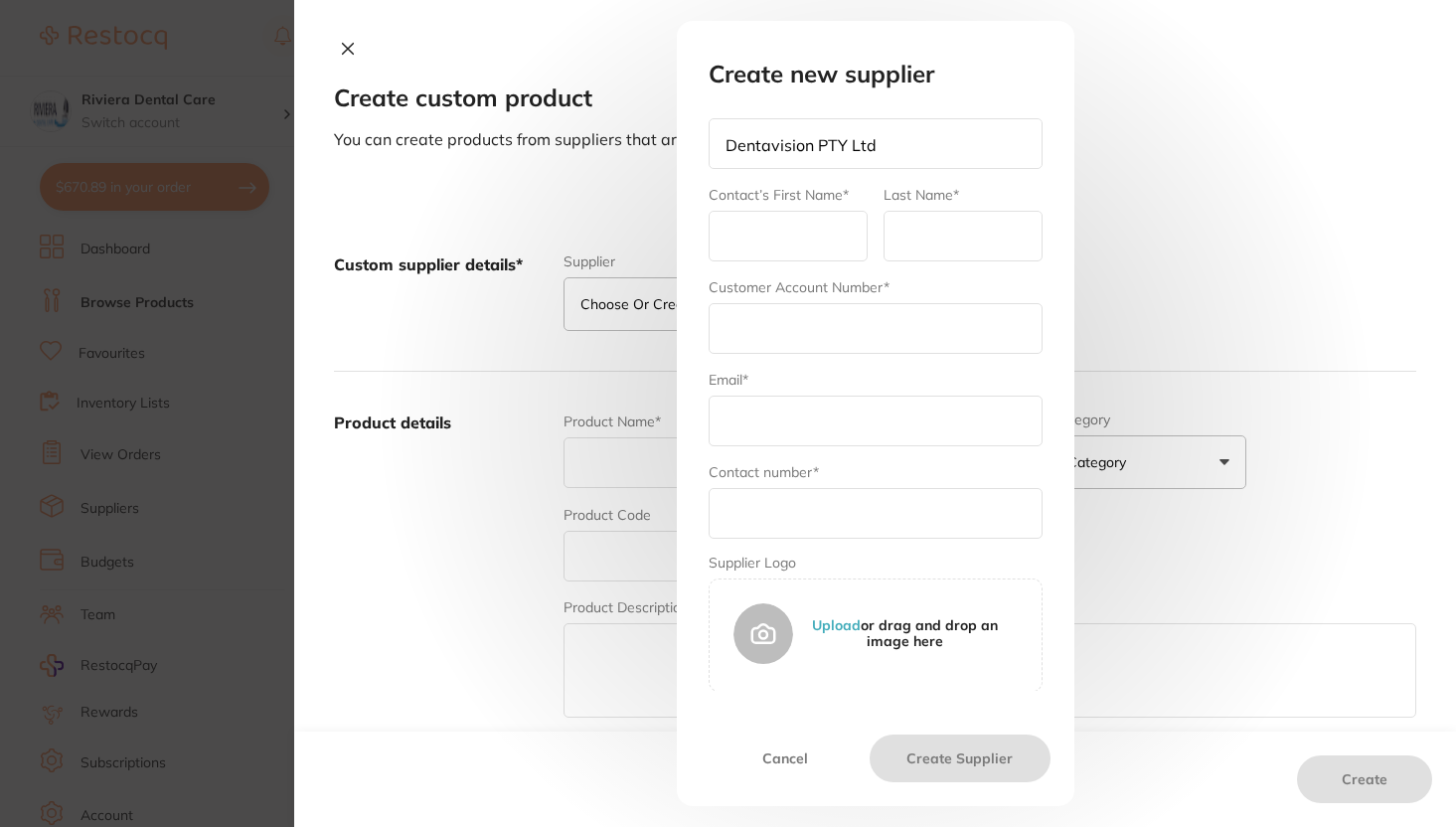 click at bounding box center (788, 236) 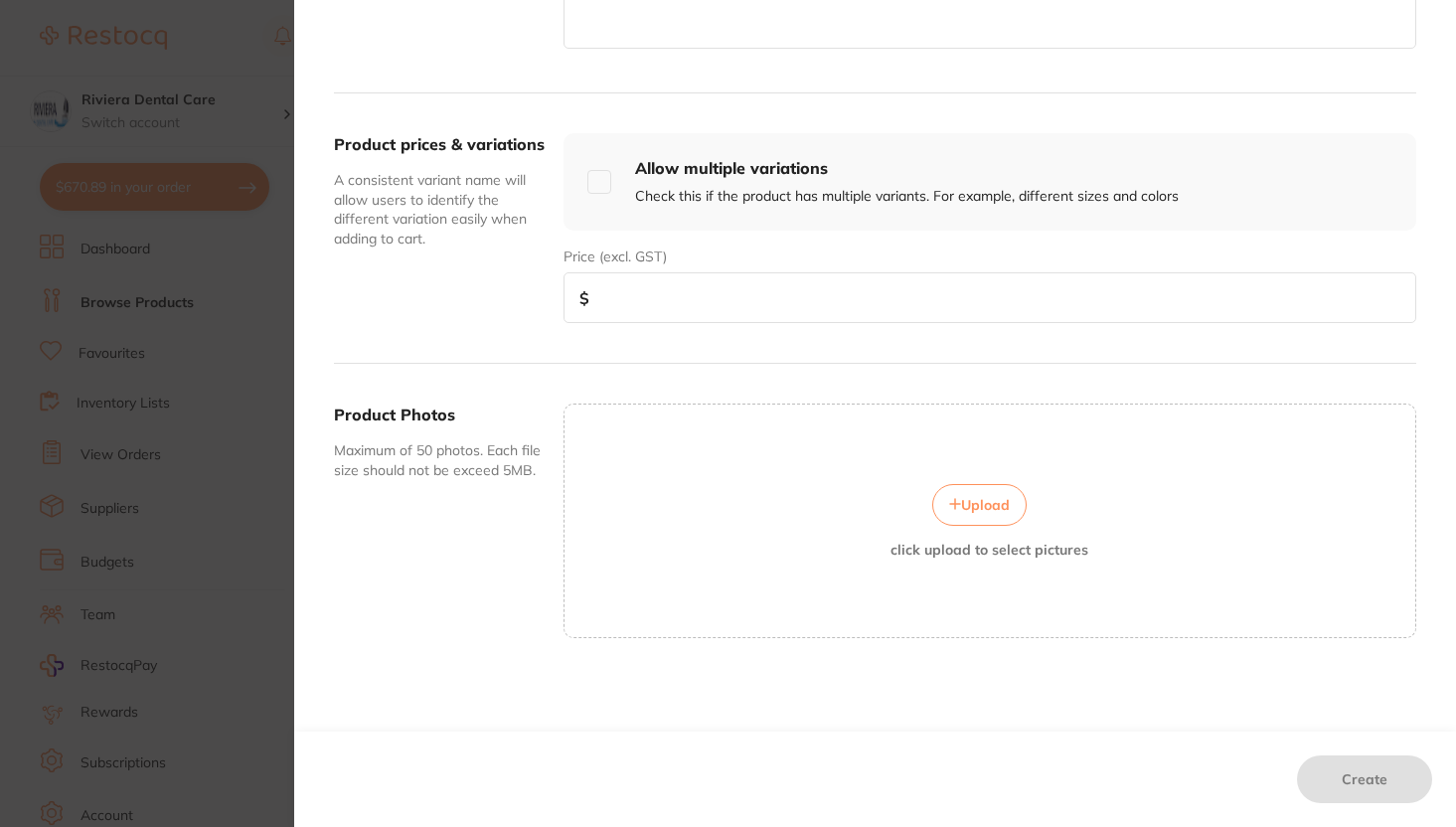 scroll, scrollTop: 0, scrollLeft: 0, axis: both 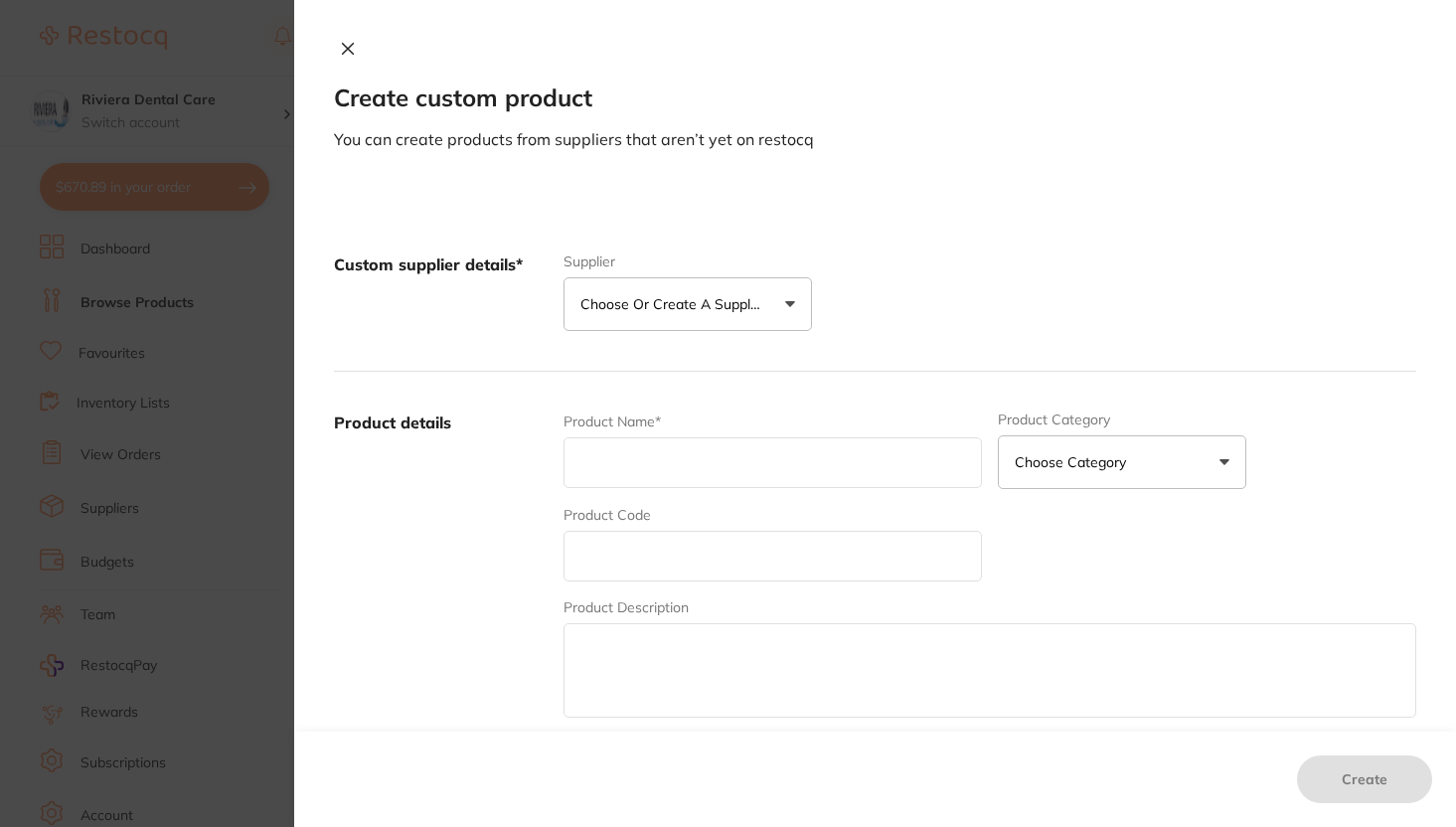click on "Choose or create a supplier" at bounding box center [675, 304] 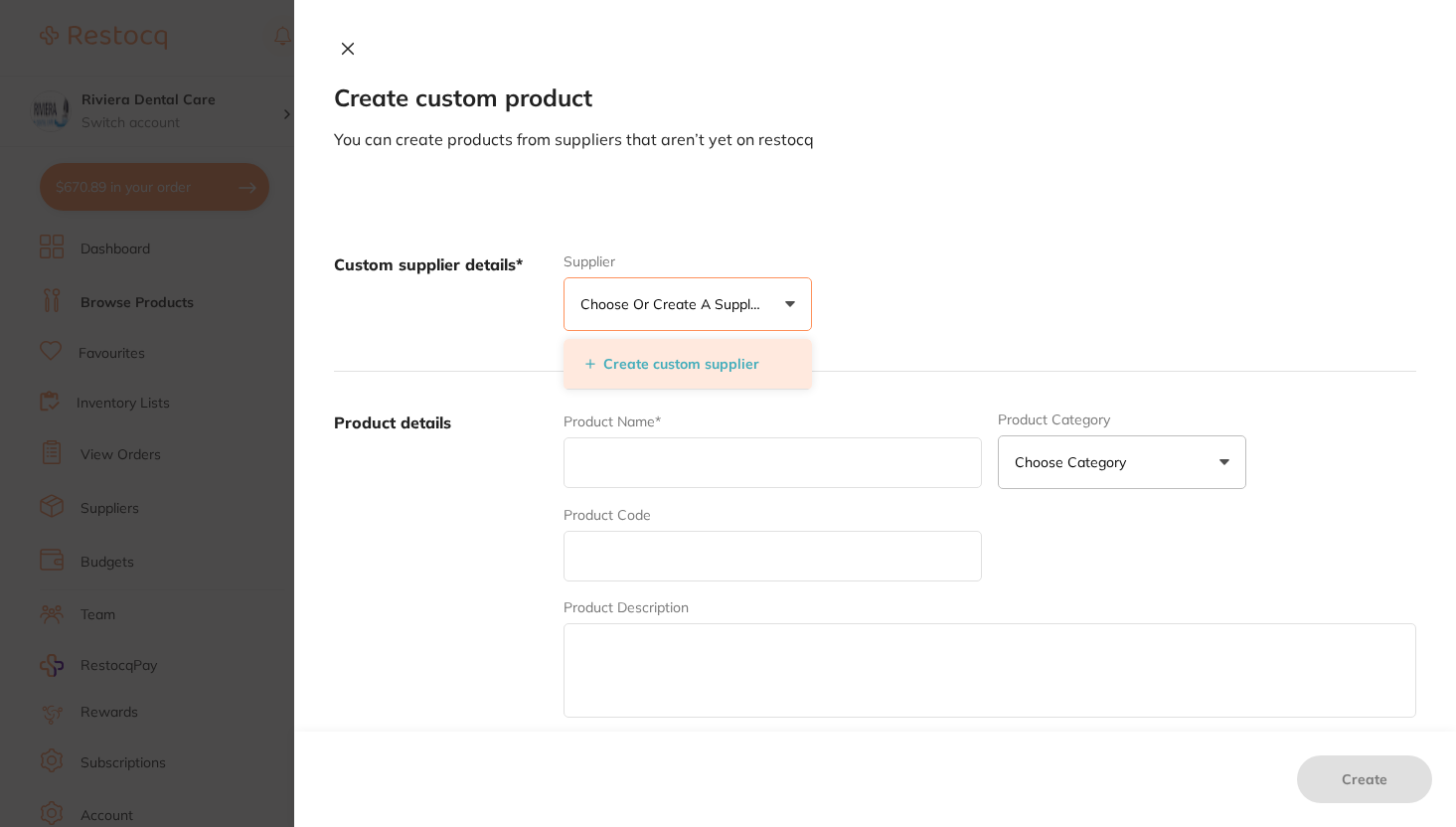 click on "Create custom supplier" at bounding box center [688, 364] 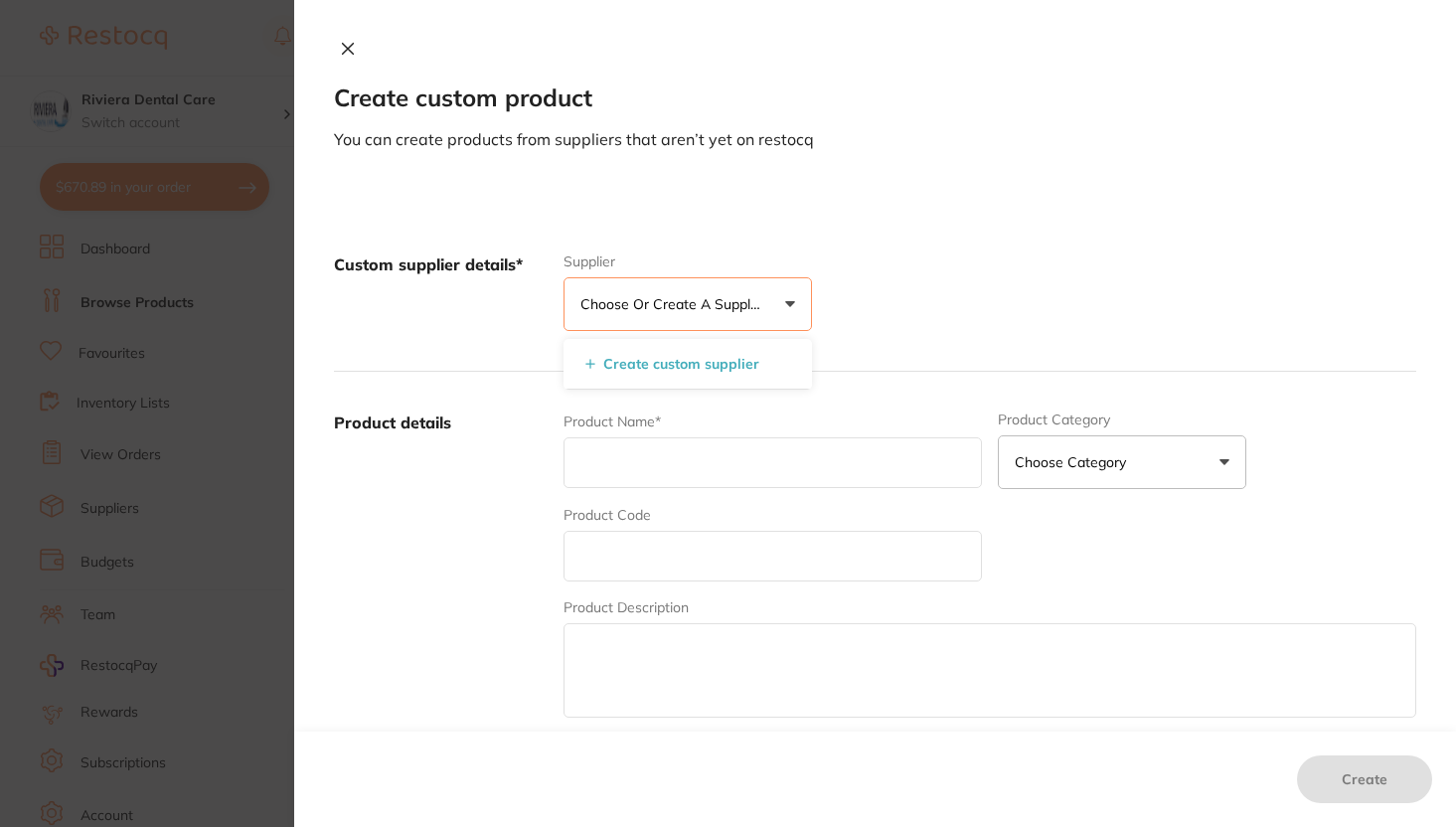 click on "Custom supplier details* Supplier Choose or create a supplier         Create custom supplier Product details Product Name* Product Category Choose Category 3d Printing Anaesthetic Articulating Burs Cad/Cam Crown & Bridge Disposables Education Endodontics Equipment Evacuation Finishing & Polishing Handpieces Implants Impression Infection Control Instruments Laboratory Miscellaneous Mouthguard Blanks Oral Surgery Oral Surgery Orthodontics Orthodontics Other Photography Preventative Preventative Restorative & Cosmetic Rubber Dam Specials & Clearance Tmj Whitening Xrays/Imaging Product Code Product Description Product prices & variations A consistent variant name will allow users to identify the different variation easily when adding to cart.  Allow multiple variations  Check this if the product has multiple variants. For example, different sizes and colors Price (excl. GST) $ Product Photos Maximum of 50 photos. Each file size should not be exceed 5MB.           Upload  click upload to select pictures" at bounding box center [875, 843] 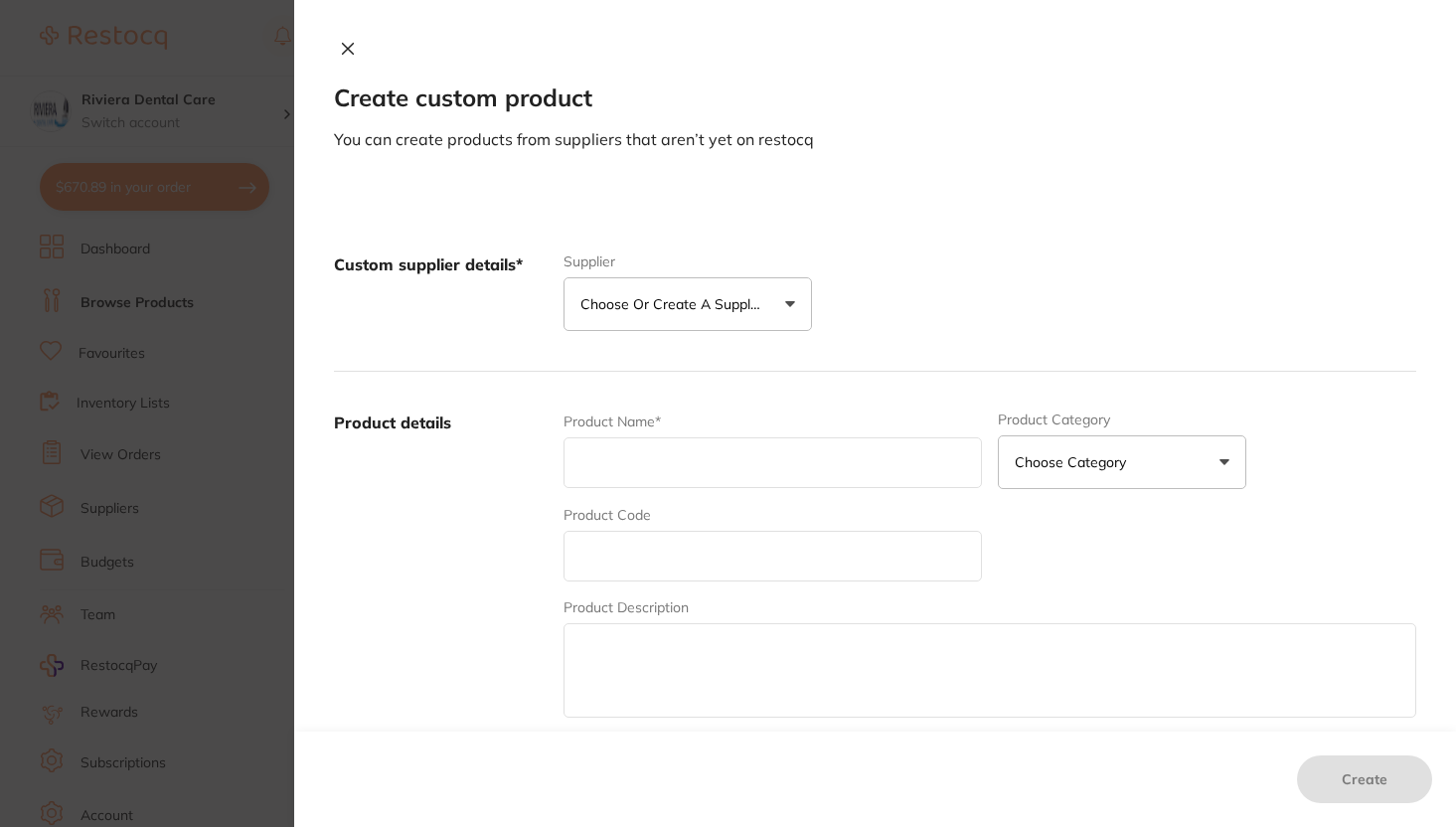 click on "Create custom product  You can create products from suppliers that aren’t yet on restocq Custom supplier details* Supplier Choose or create a supplier         Create custom supplier Product details Product Name* Product Category Choose Category 3d Printing Anaesthetic Articulating Burs Cad/Cam Crown & Bridge Disposables Education Endodontics Equipment Evacuation Finishing & Polishing Handpieces Implants Impression Infection Control Instruments Laboratory Miscellaneous Mouthguard Blanks Oral Surgery Oral Surgery Orthodontics Orthodontics Other Photography Preventative Preventative Restorative & Cosmetic Rubber Dam Specials & Clearance Tmj Whitening Xrays/Imaging Product Code Product Description Product prices & variations A consistent variant name will allow users to identify the different variation easily when adding to cart.  Allow multiple variations  Check this if the product has multiple variants. For example, different sizes and colors Price (excl. GST) $ Product Photos           Upload Create" at bounding box center [875, 414] 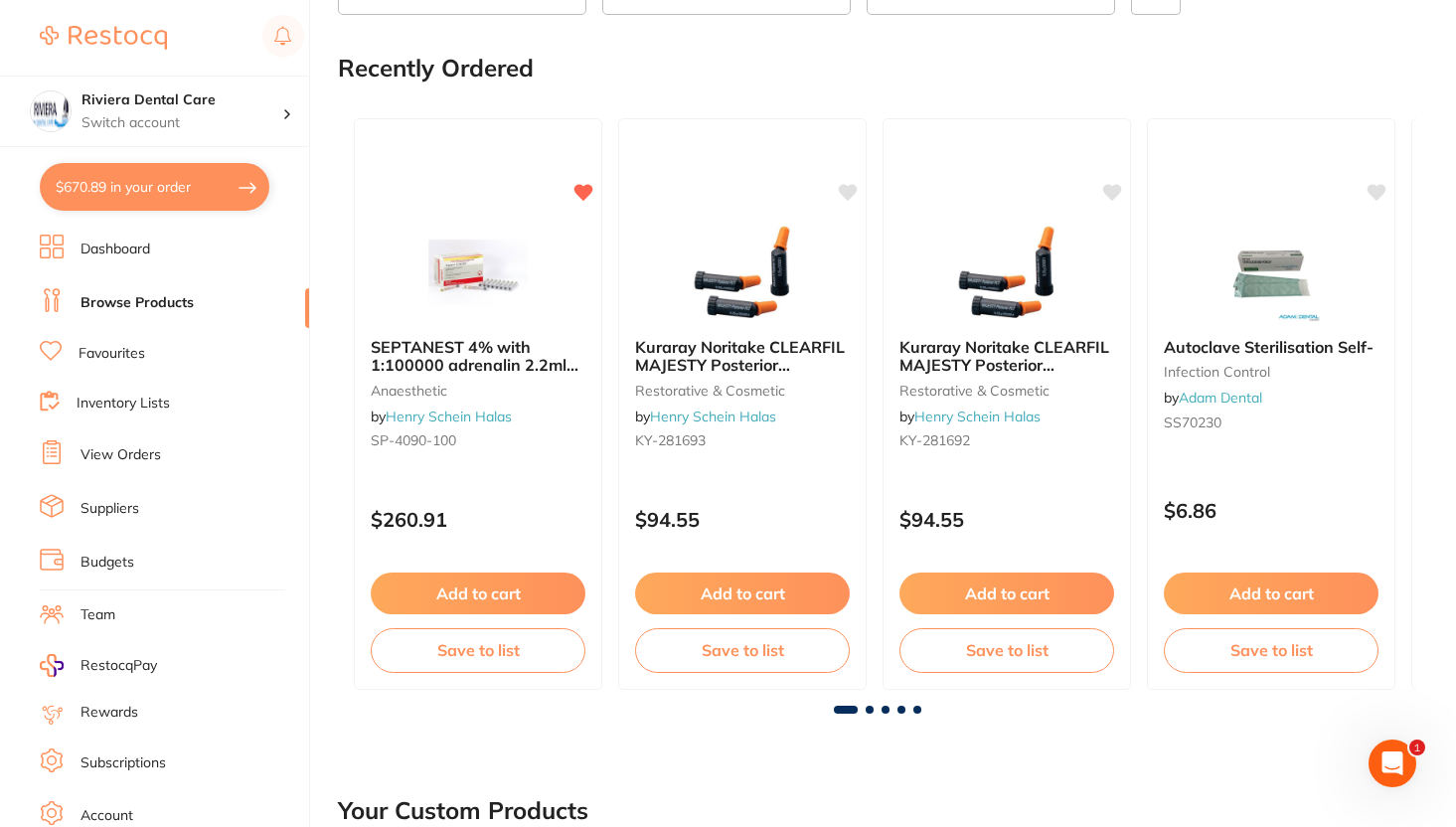 click on "Suppliers" at bounding box center (174, 509) 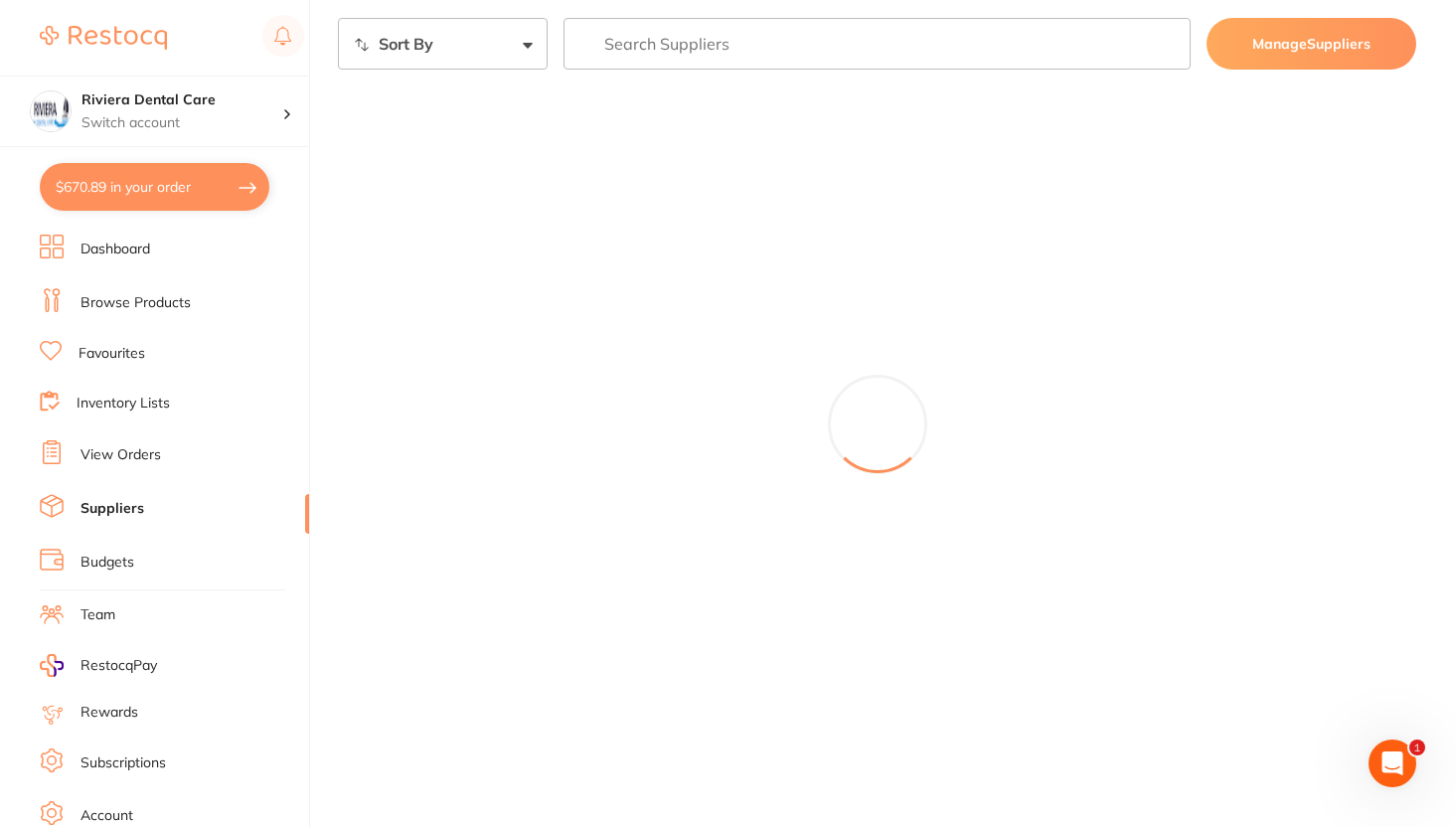 scroll, scrollTop: 0, scrollLeft: 0, axis: both 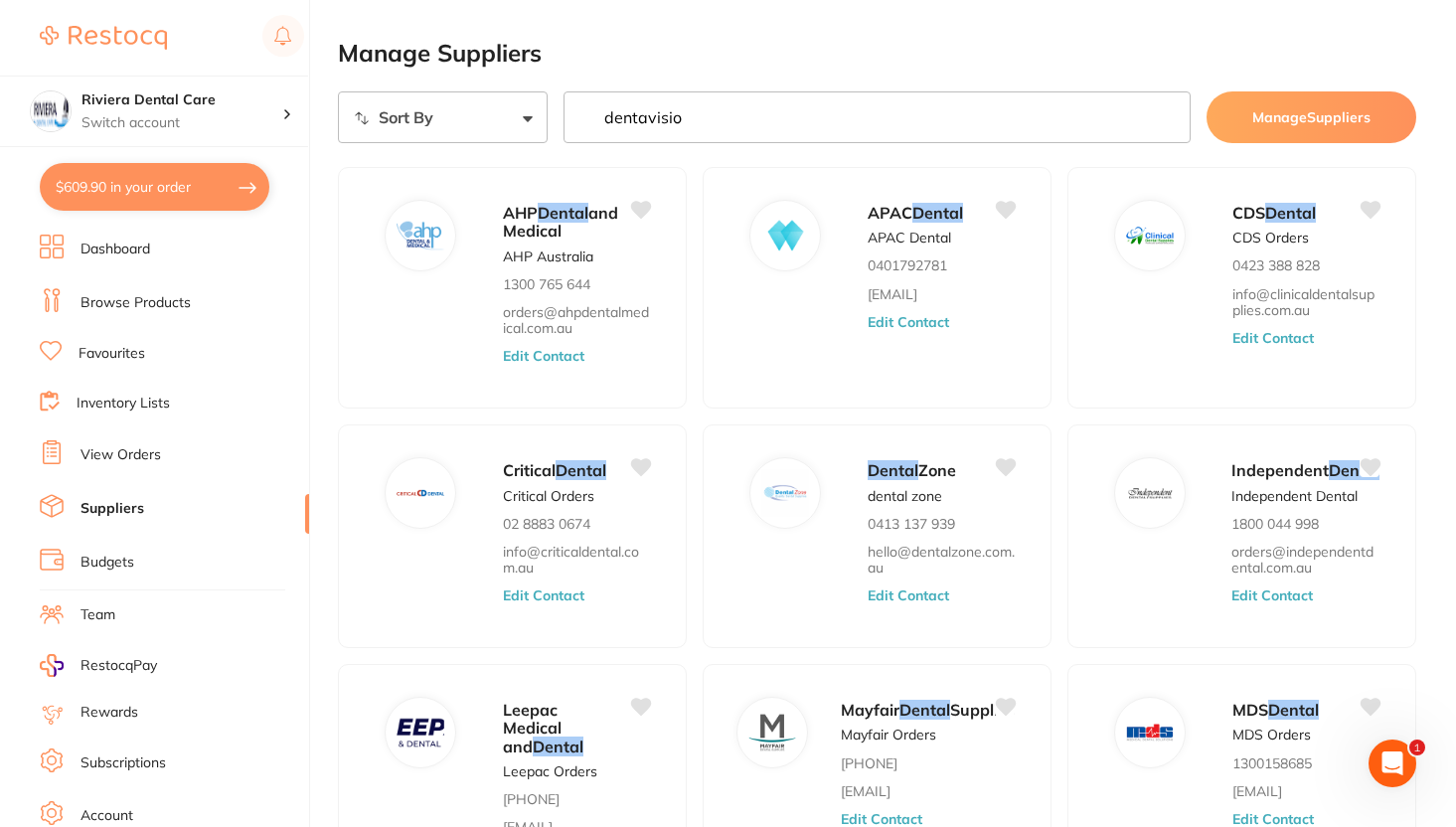 type on "dentavision" 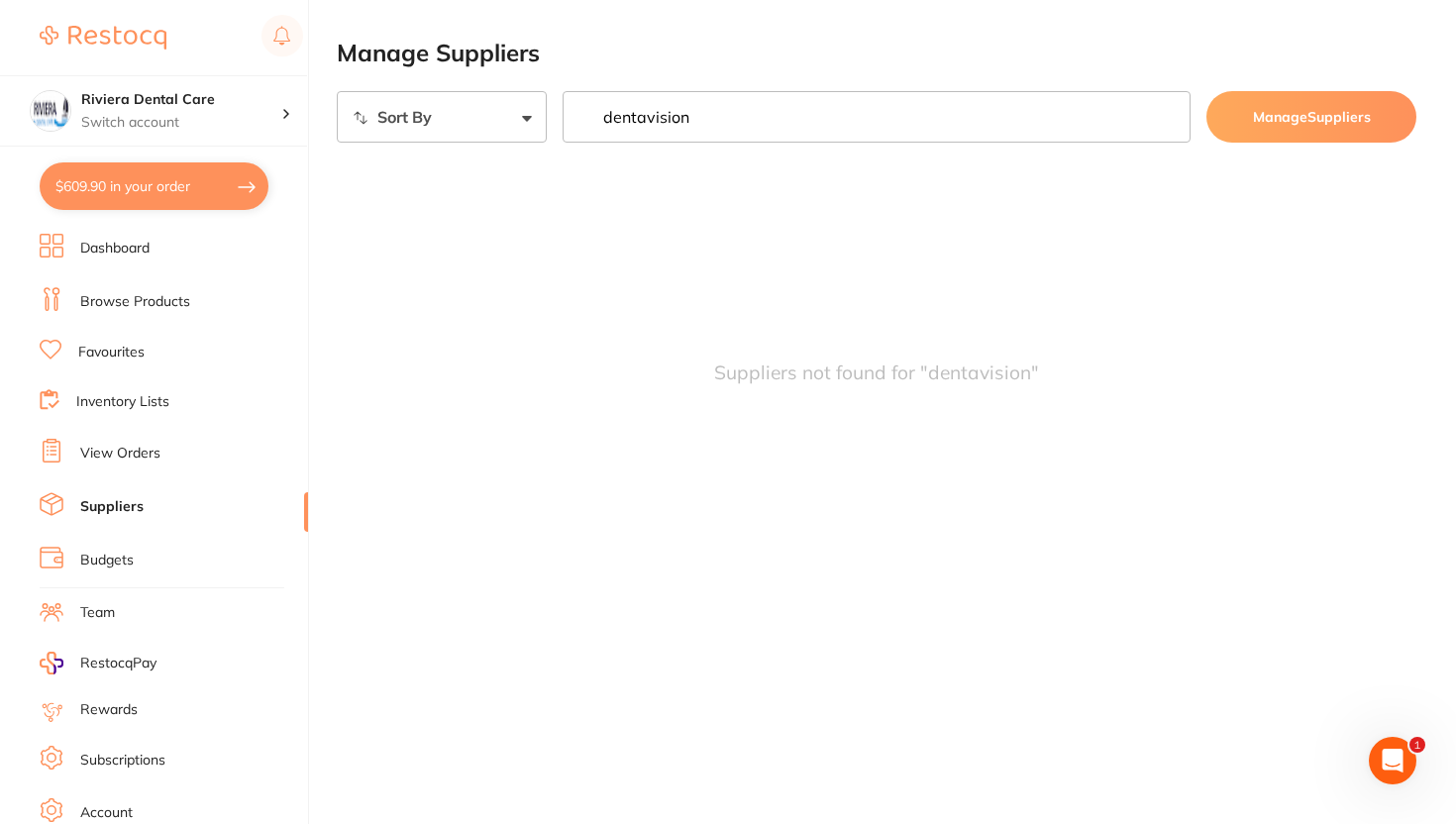type 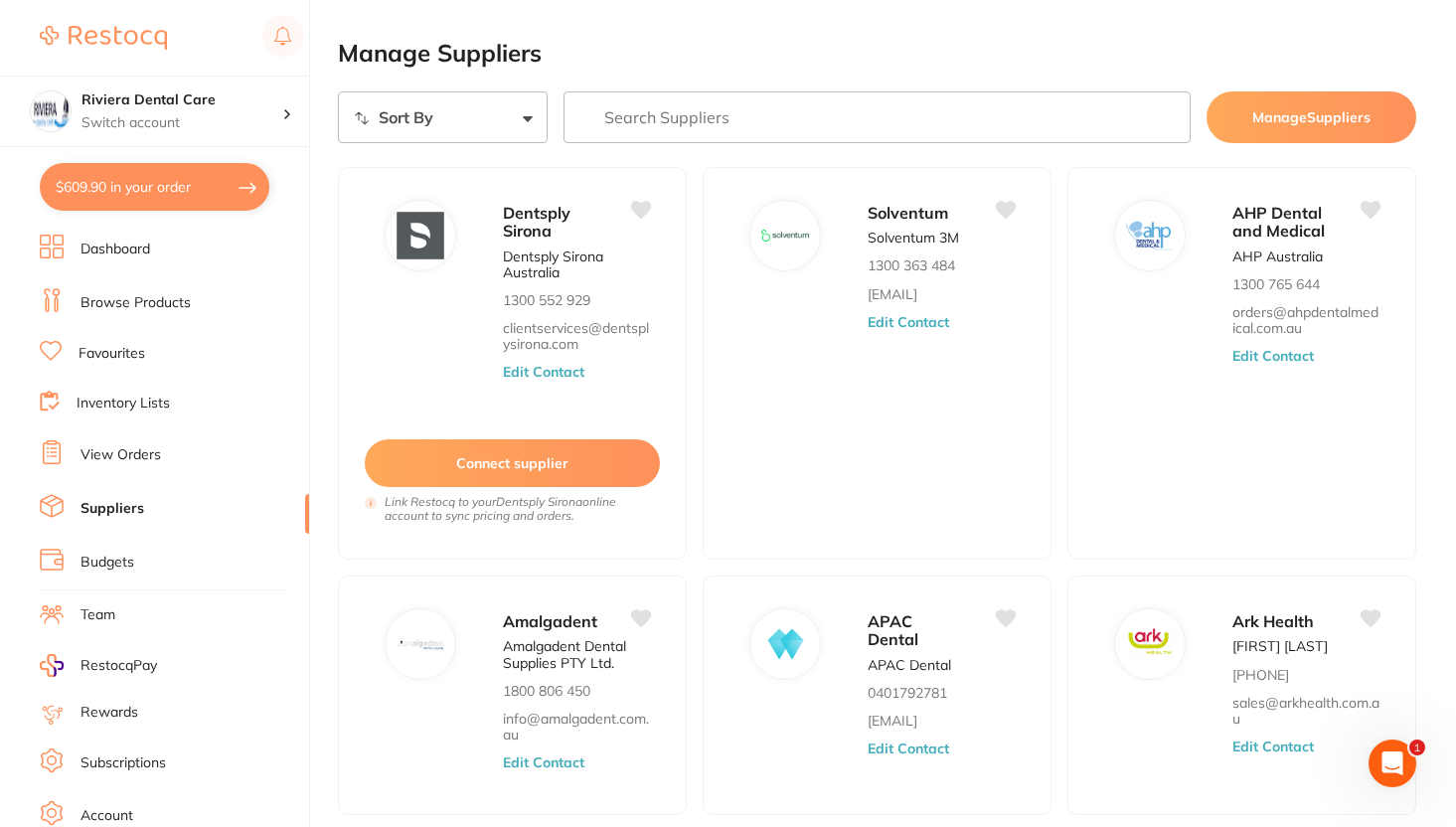 click on "$609.90   in your order" at bounding box center [154, 187] 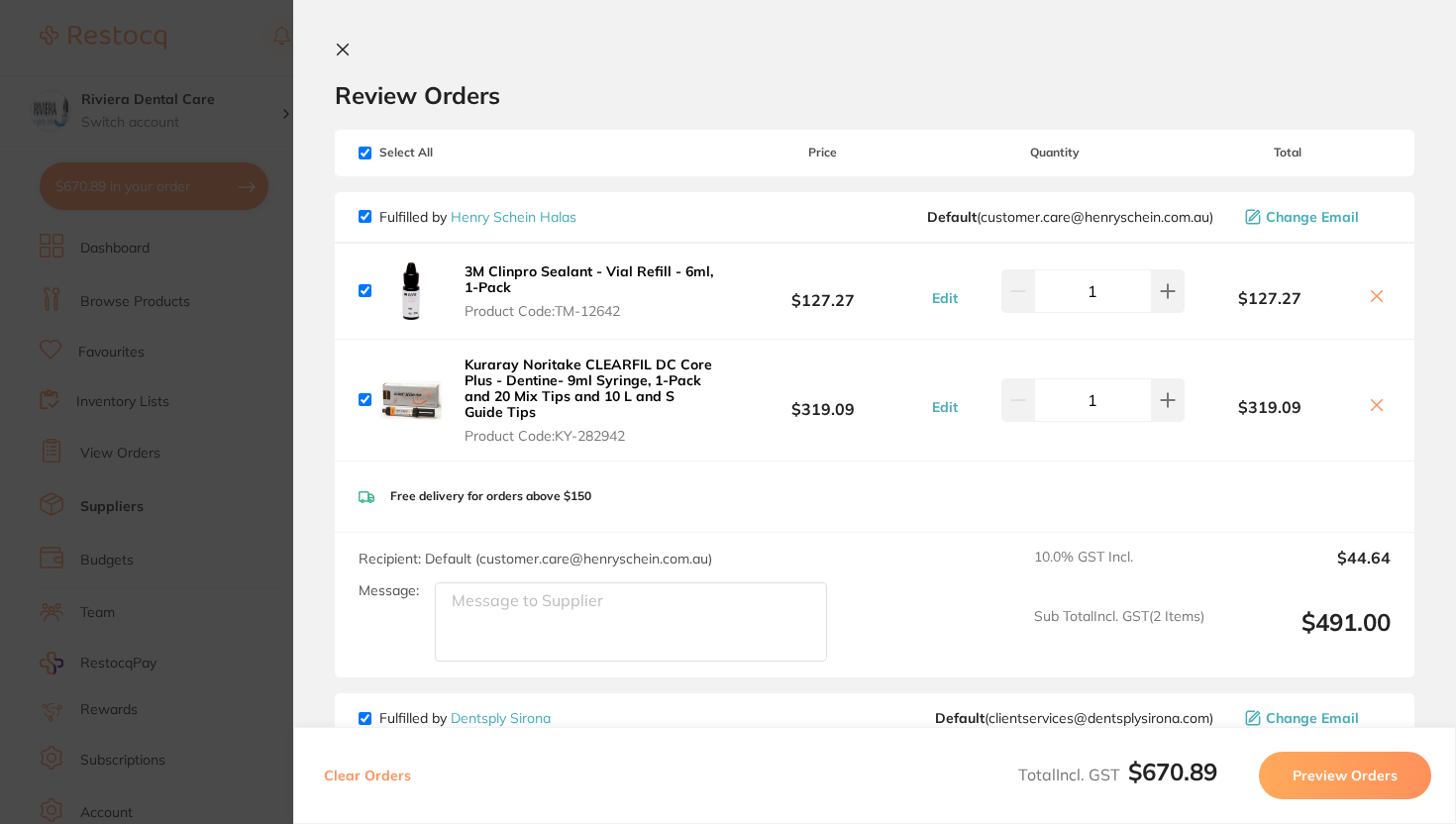 click on "Review Orders Your orders are being processed and we will notify you once we have placed the orders. You may close this window Back to Preview Orders Aug 8 2025, 9:44 Henry Schein Halas # 89449 Dentsply Sirona # 89487 Matrixdental # 89465 Deliver To Katherine Bailey ( Riviera Dental Care ) 6A Service Street  Bairnsdale VIC 4875 (03) 5152 4636 rivieradental3875@gmail.com Select All Price Quantity Total Fulfilled by   Henry Schein Halas Default ( customer.care@henryschein.com.au ) Change Email   3M Clinpro Sealant - Vial Refill - 6ml, 1-Pack   Product Code:  TM-12642     $127.27 Edit     1         $127.27   Kuraray Noritake CLEARFIL DC Core Plus - Dentine- 9ml Syringe, 1-Pack and 20 Mix Tips and 10 L and S Guide Tips   Product Code:  KY-282942     $319.09 Edit     1         $319.09   3M Clinpro Sealant - Vial Refill - 6ml, 1-Pack   Product Code:  TM-12642     $127.27 Edit     1           Kuraray Noritake CLEARFIL DC Core Plus - Dentine- 9ml Syringe, 1-Pack and 20 Mix Tips and 10 L and S Guide Tips   KY-282942" at bounding box center [875, 412] 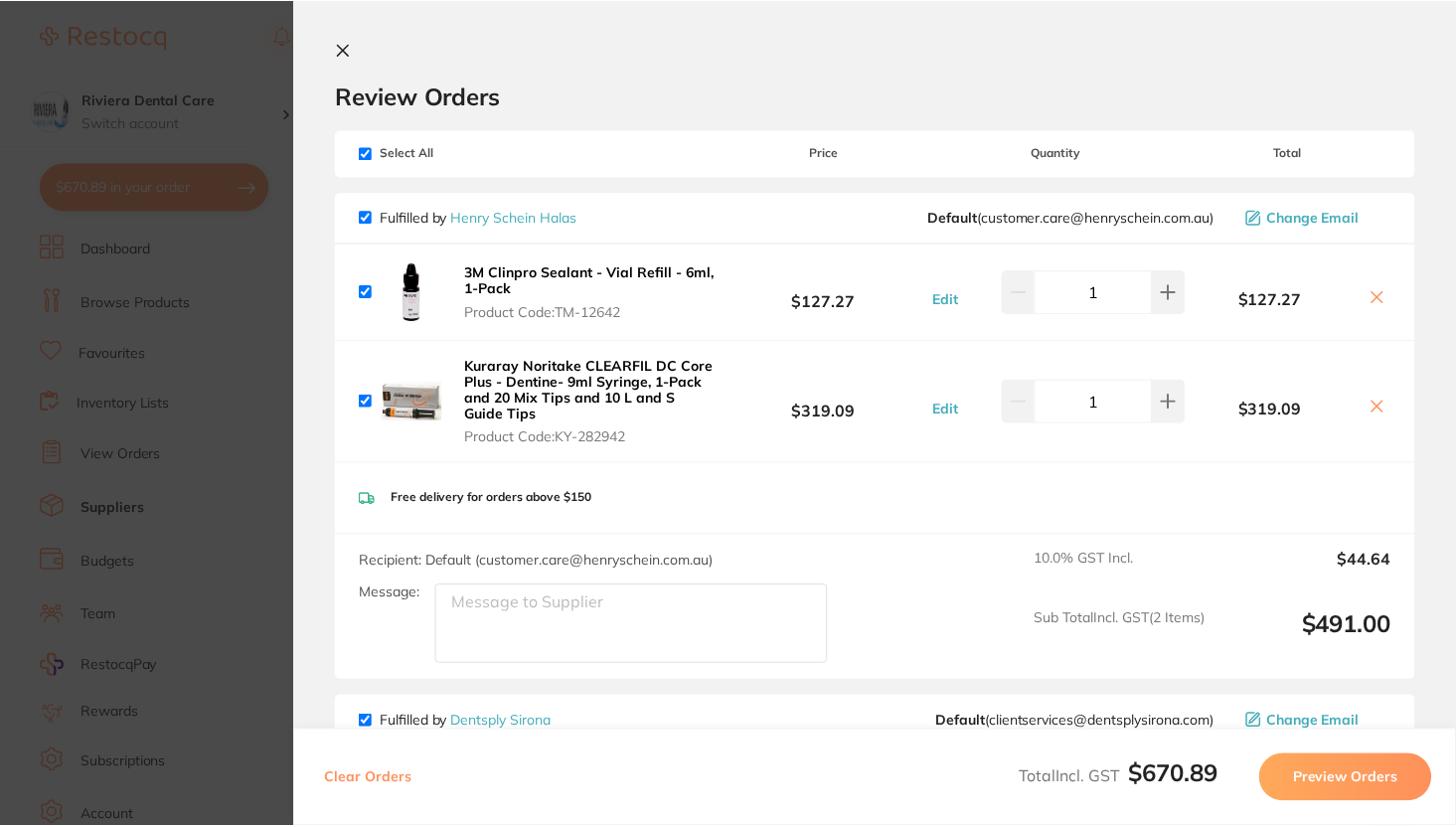 scroll, scrollTop: 3, scrollLeft: 0, axis: vertical 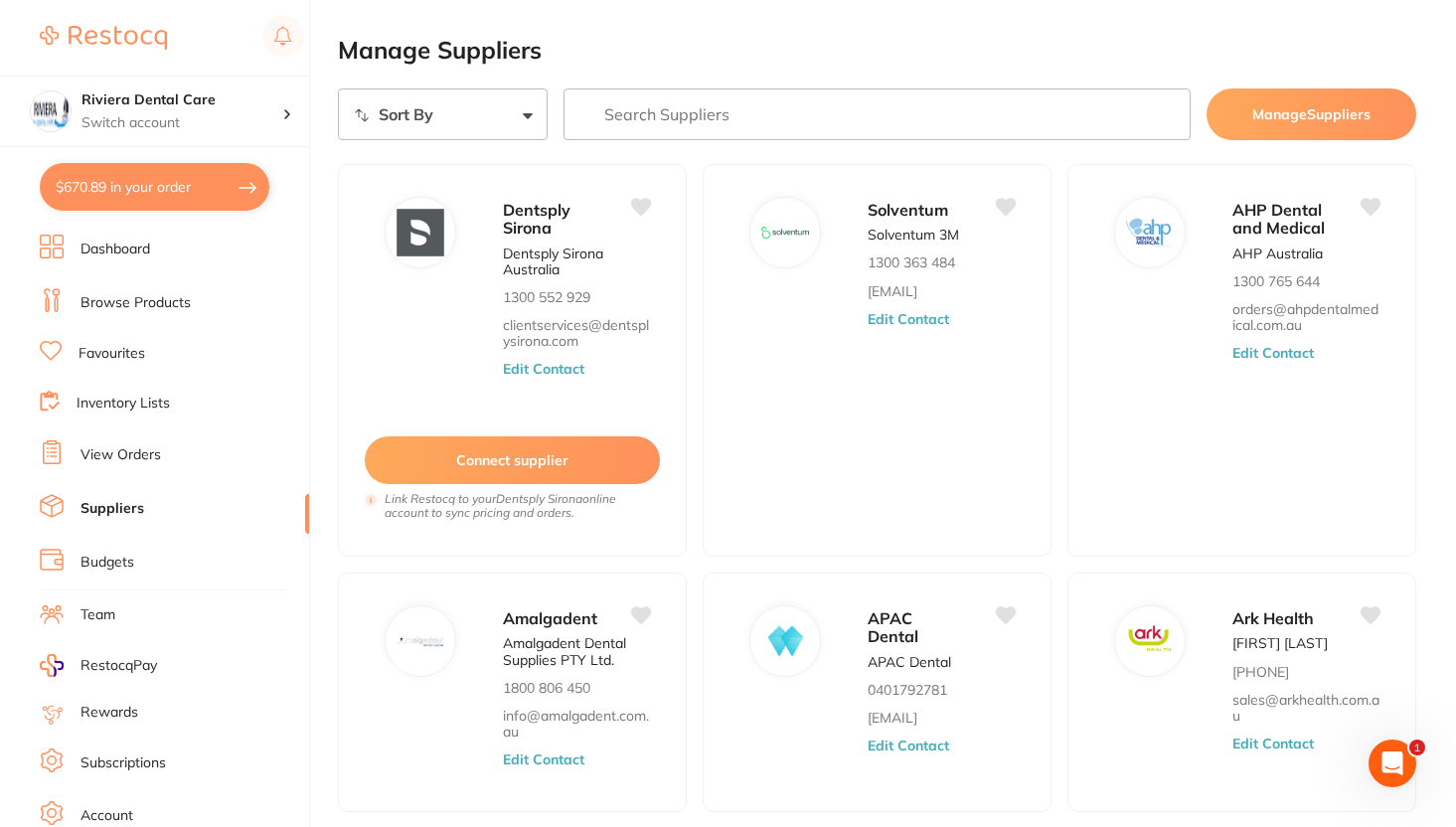 click on "Browse Products" at bounding box center (135, 303) 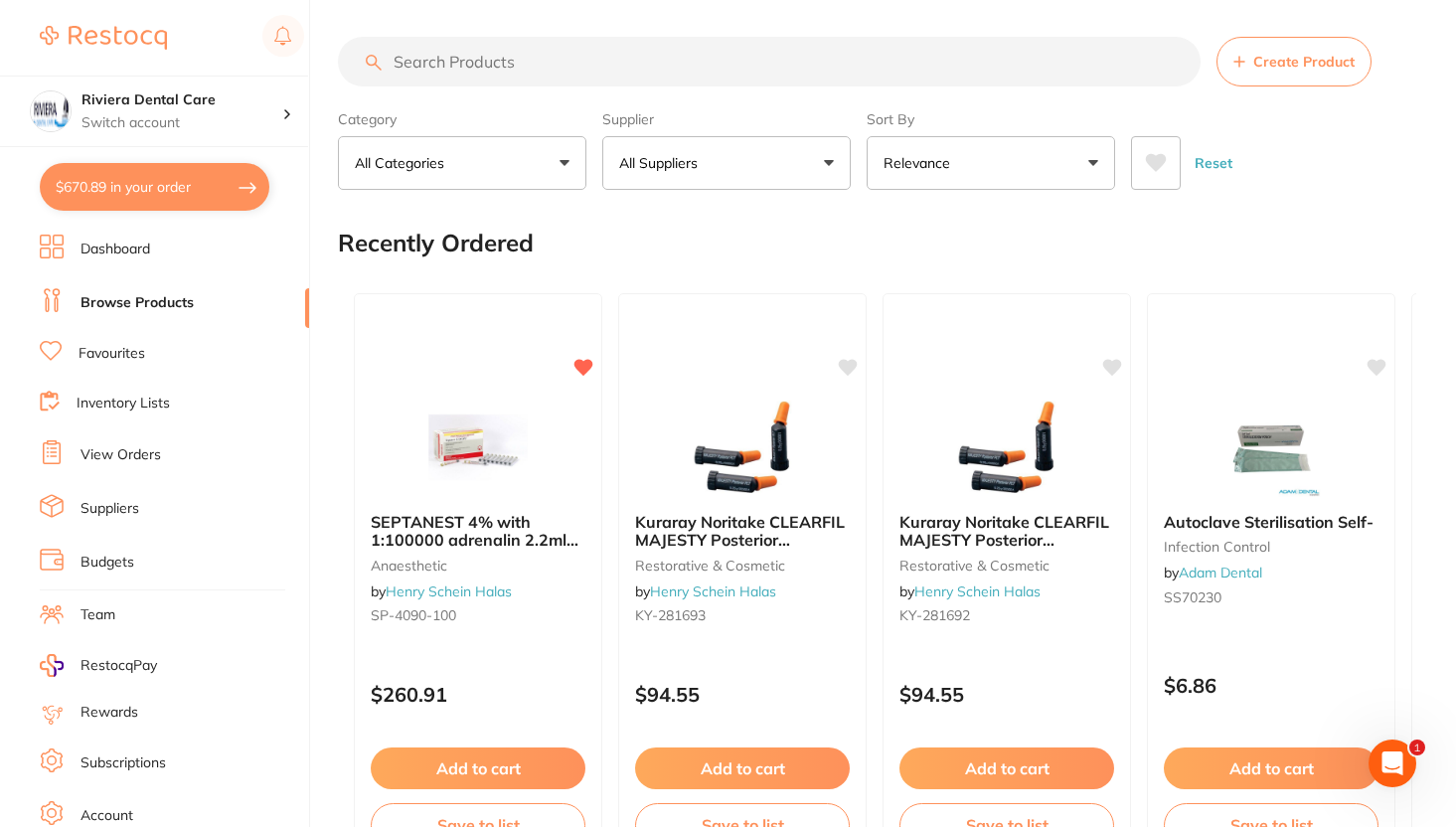 scroll, scrollTop: 0, scrollLeft: 0, axis: both 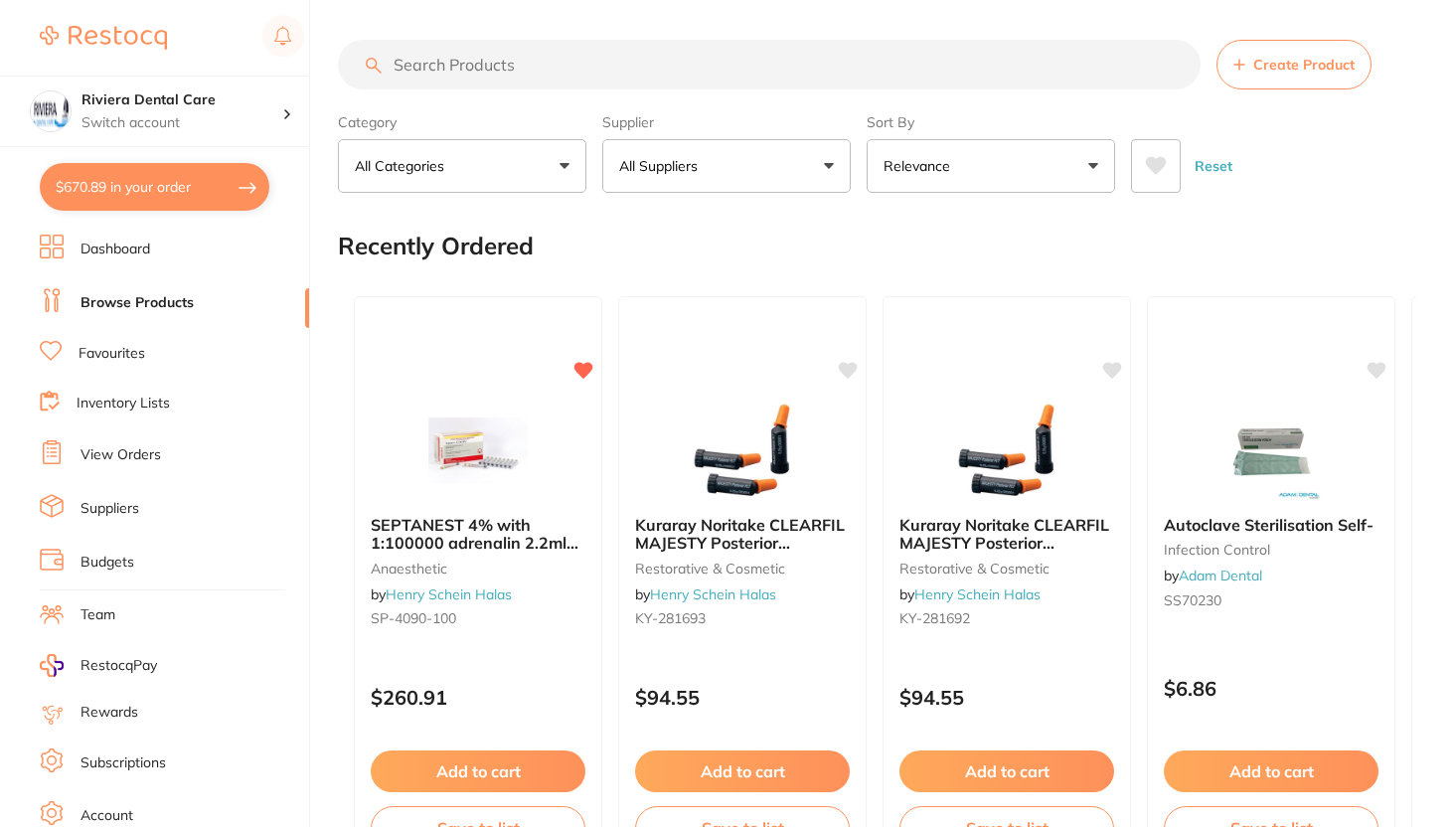 click on "All Suppliers" at bounding box center (727, 166) 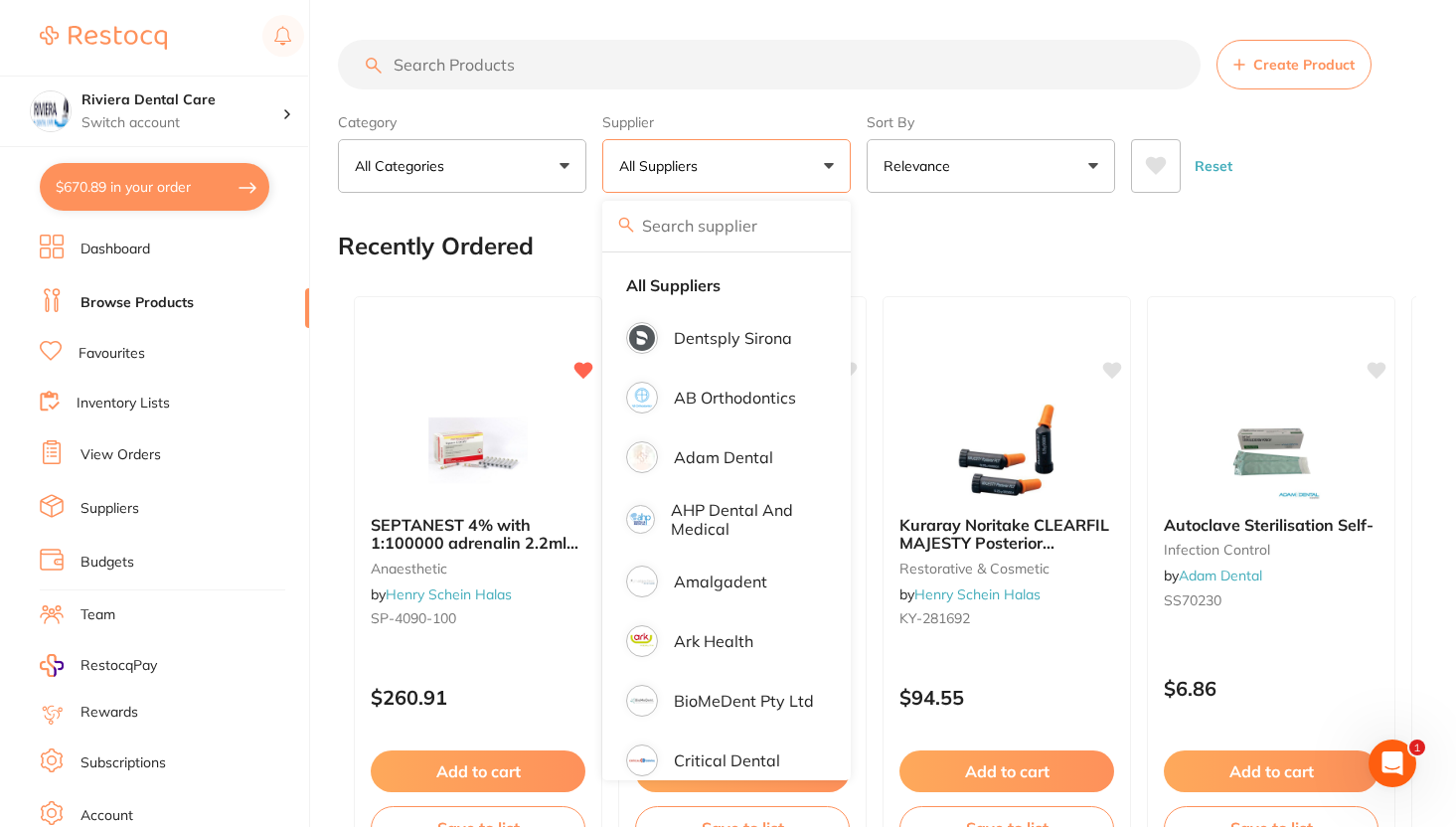 scroll, scrollTop: 0, scrollLeft: 0, axis: both 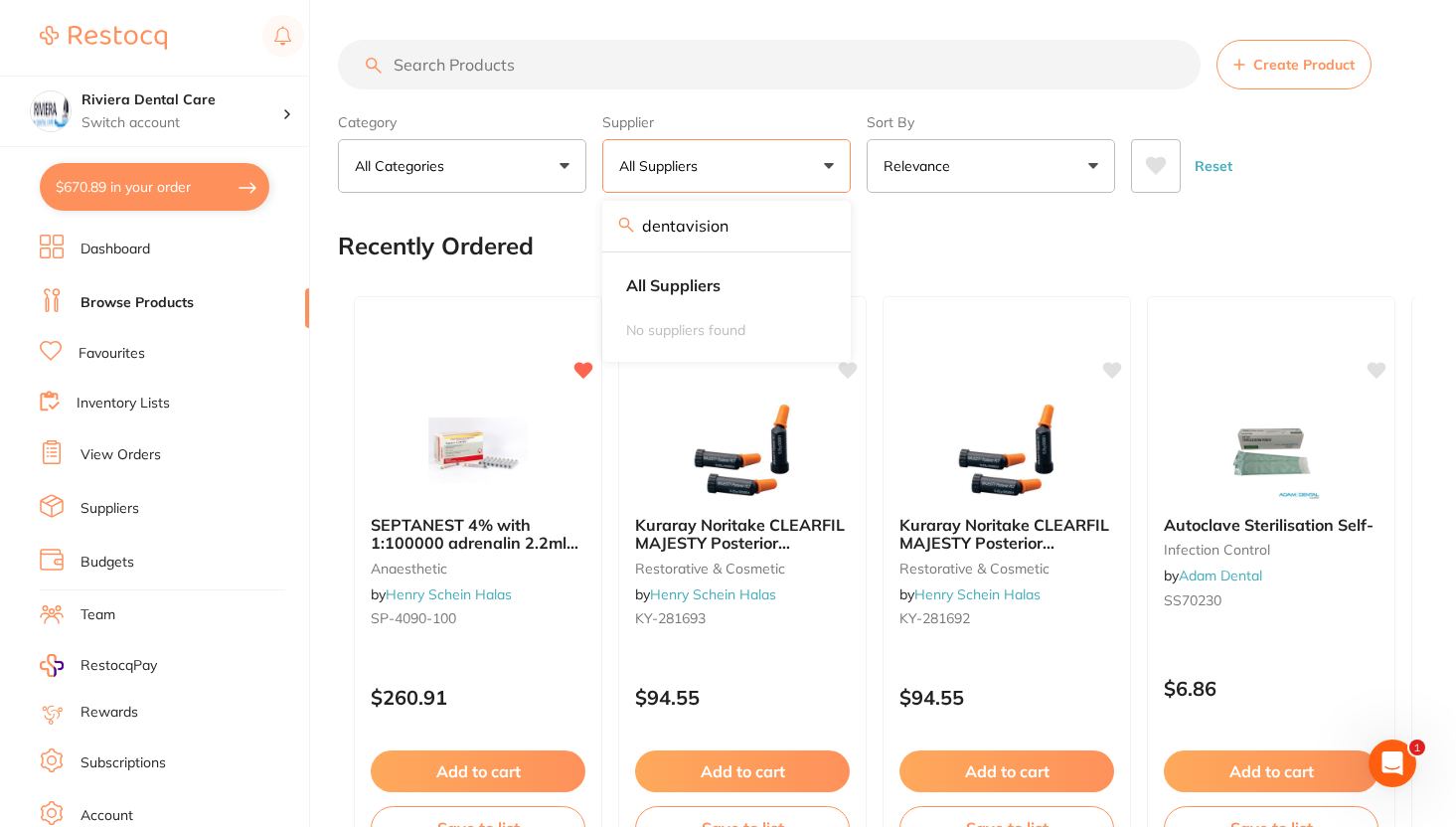type on "dentavision" 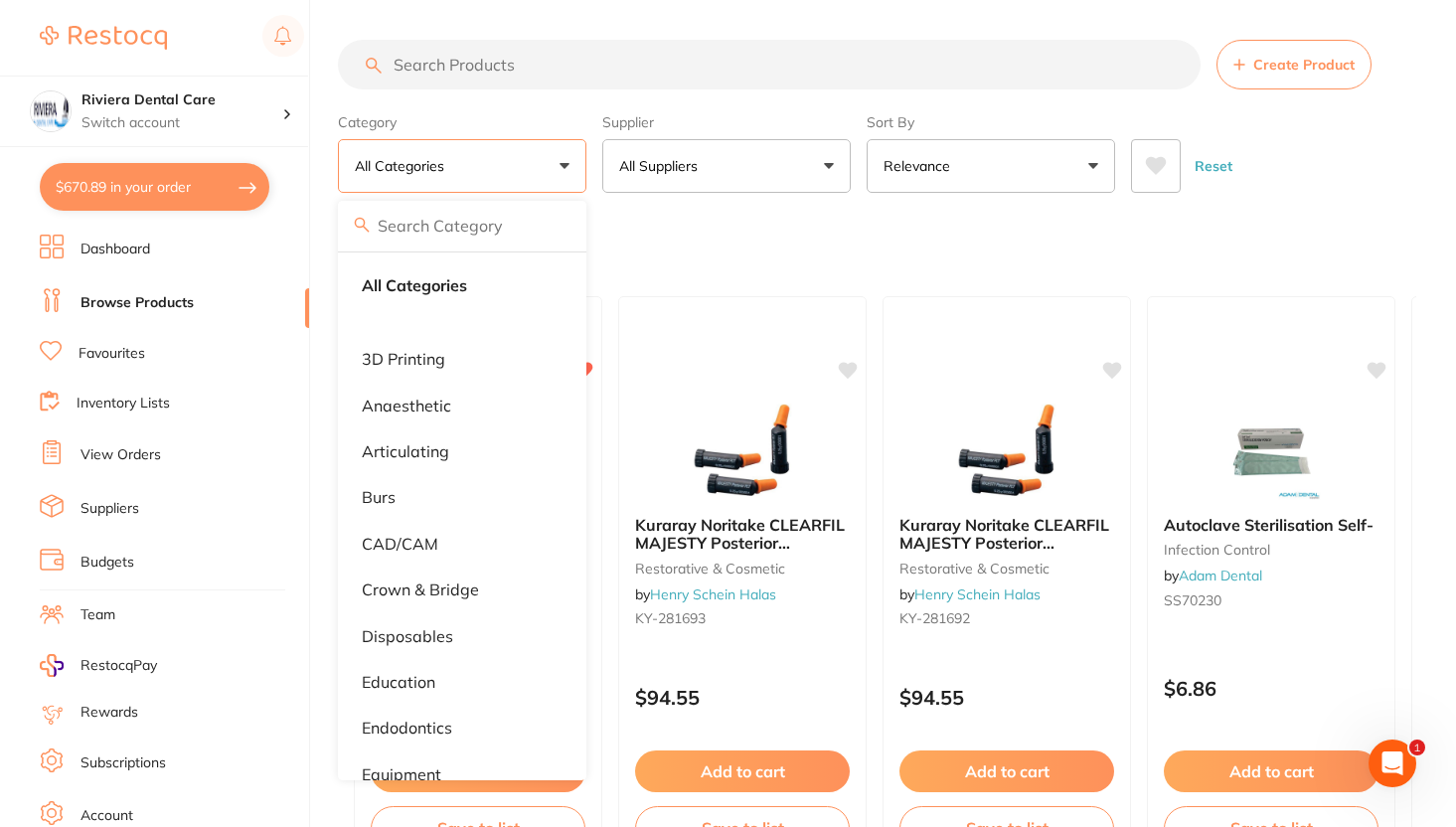 click on "Relevance" at bounding box center (920, 166) 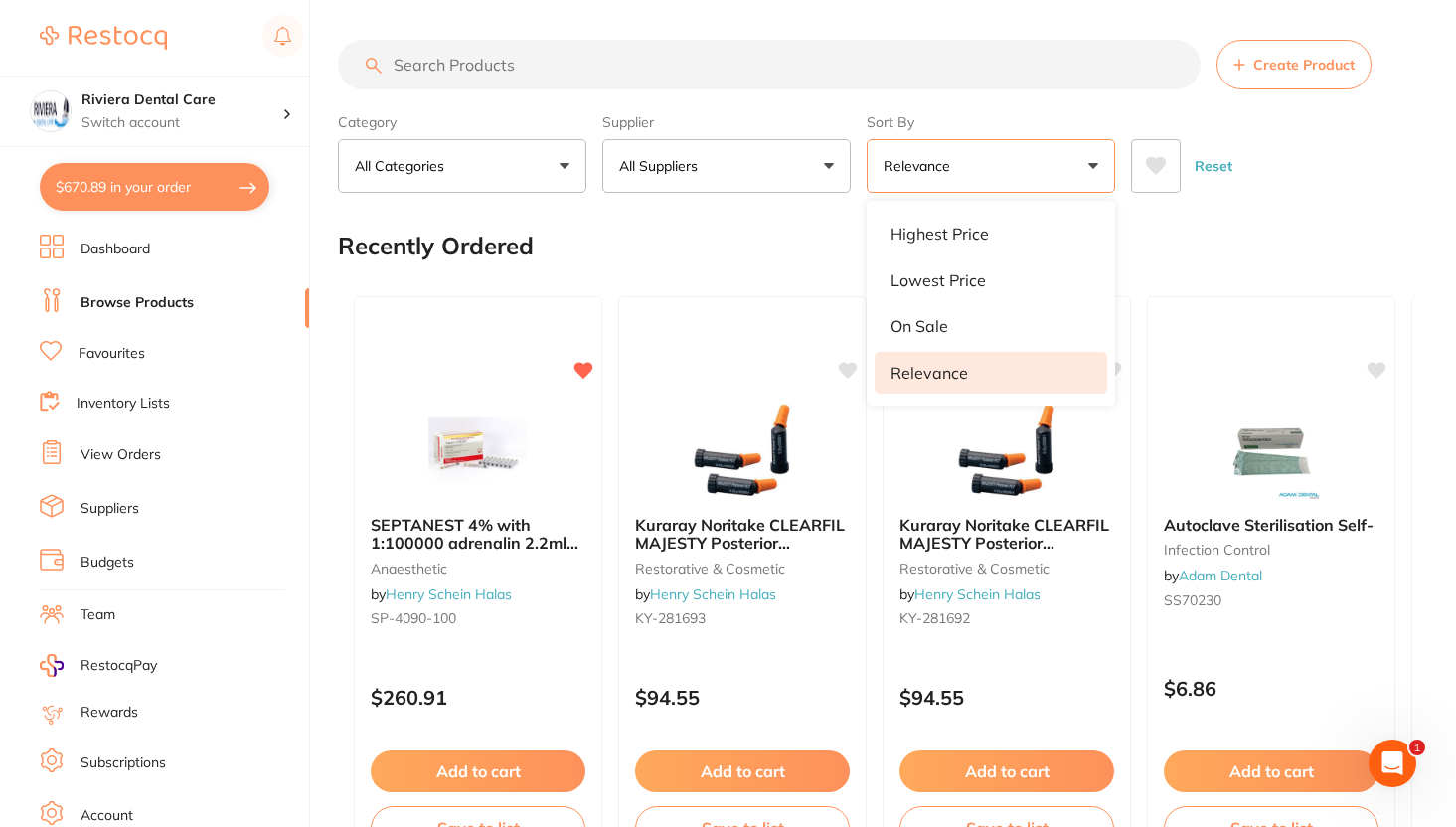 click on "Reset" at bounding box center (1265, 158) 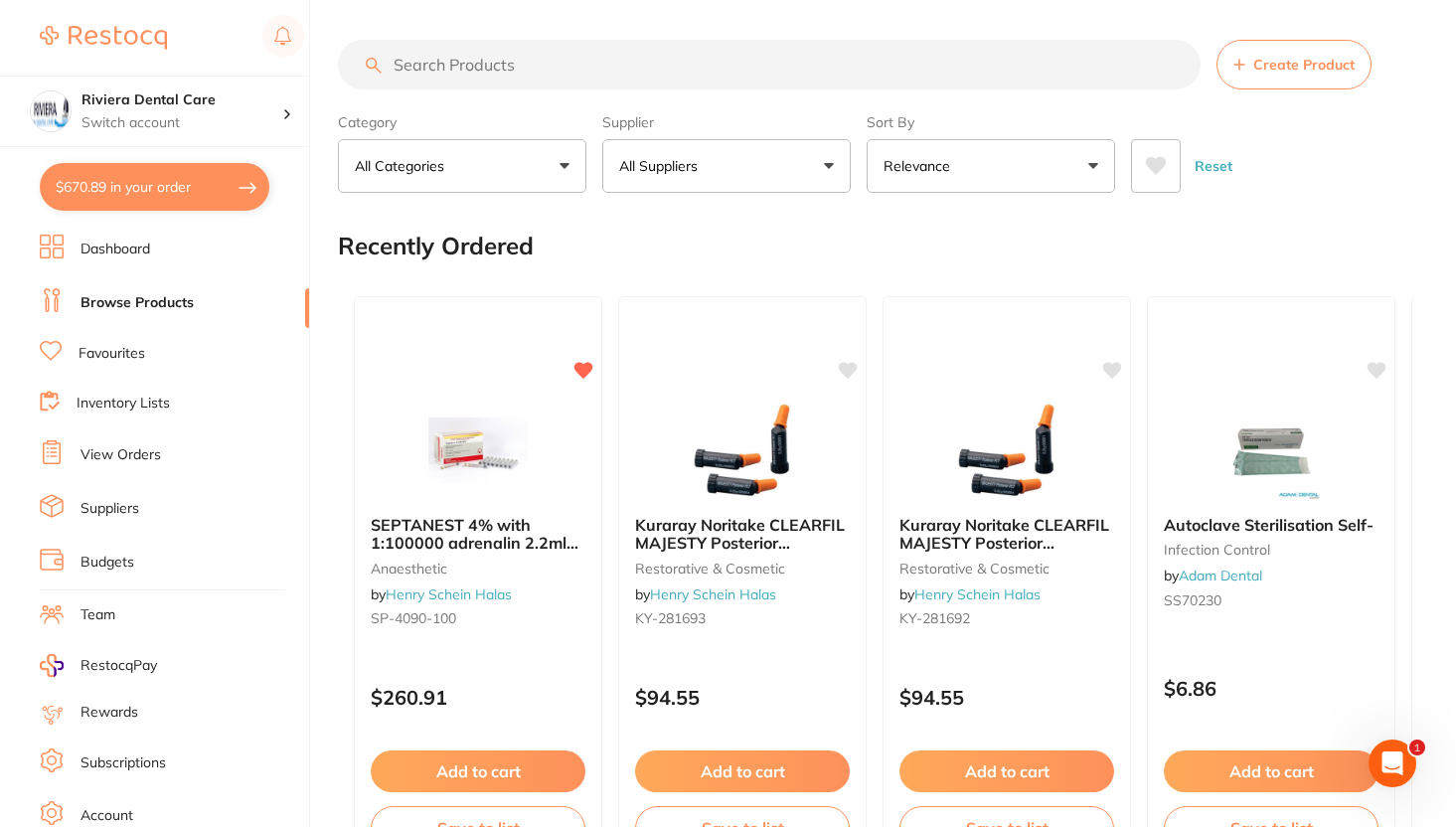 scroll, scrollTop: 100, scrollLeft: 0, axis: vertical 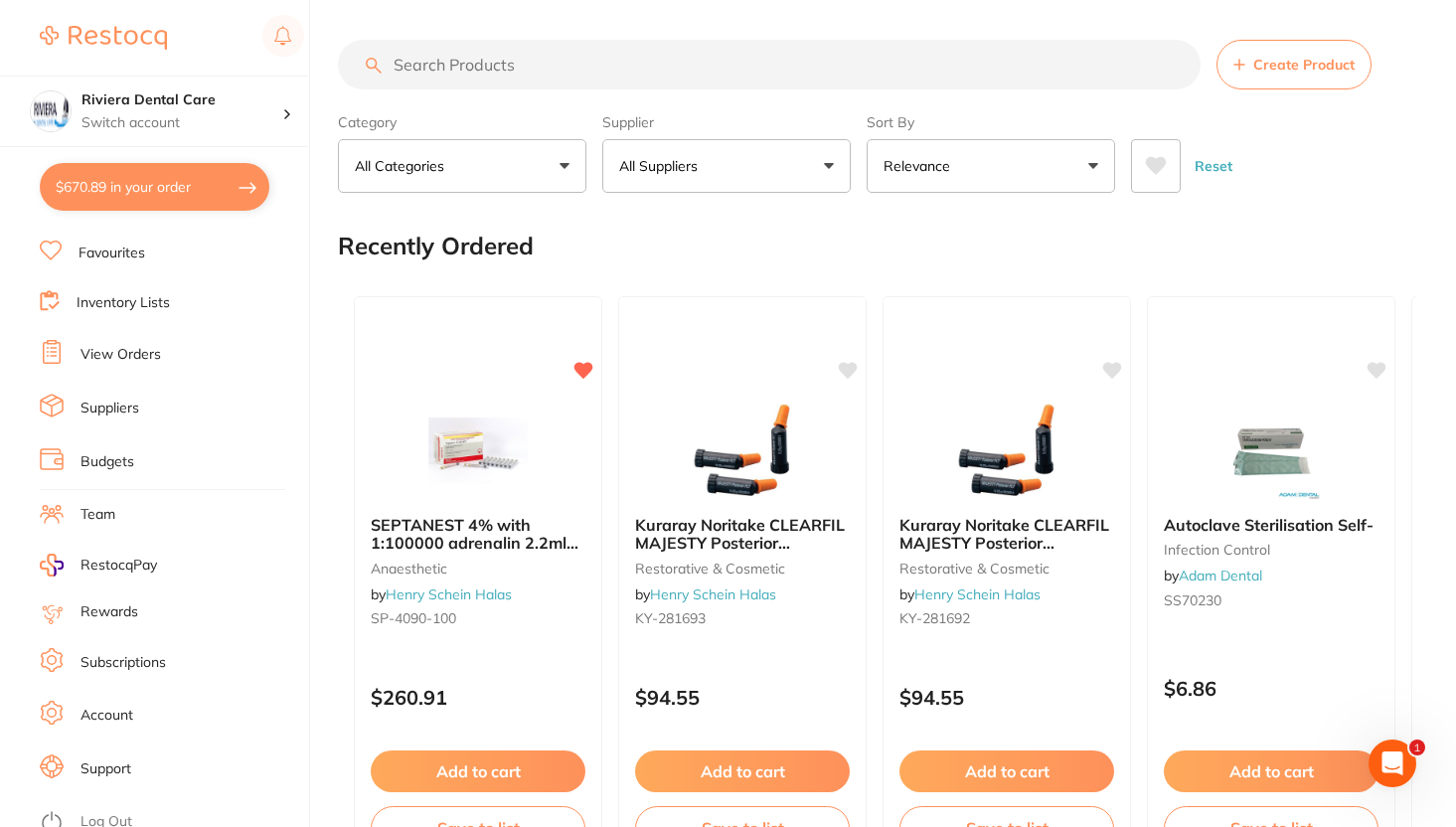 click on "Suppliers" at bounding box center [109, 409] 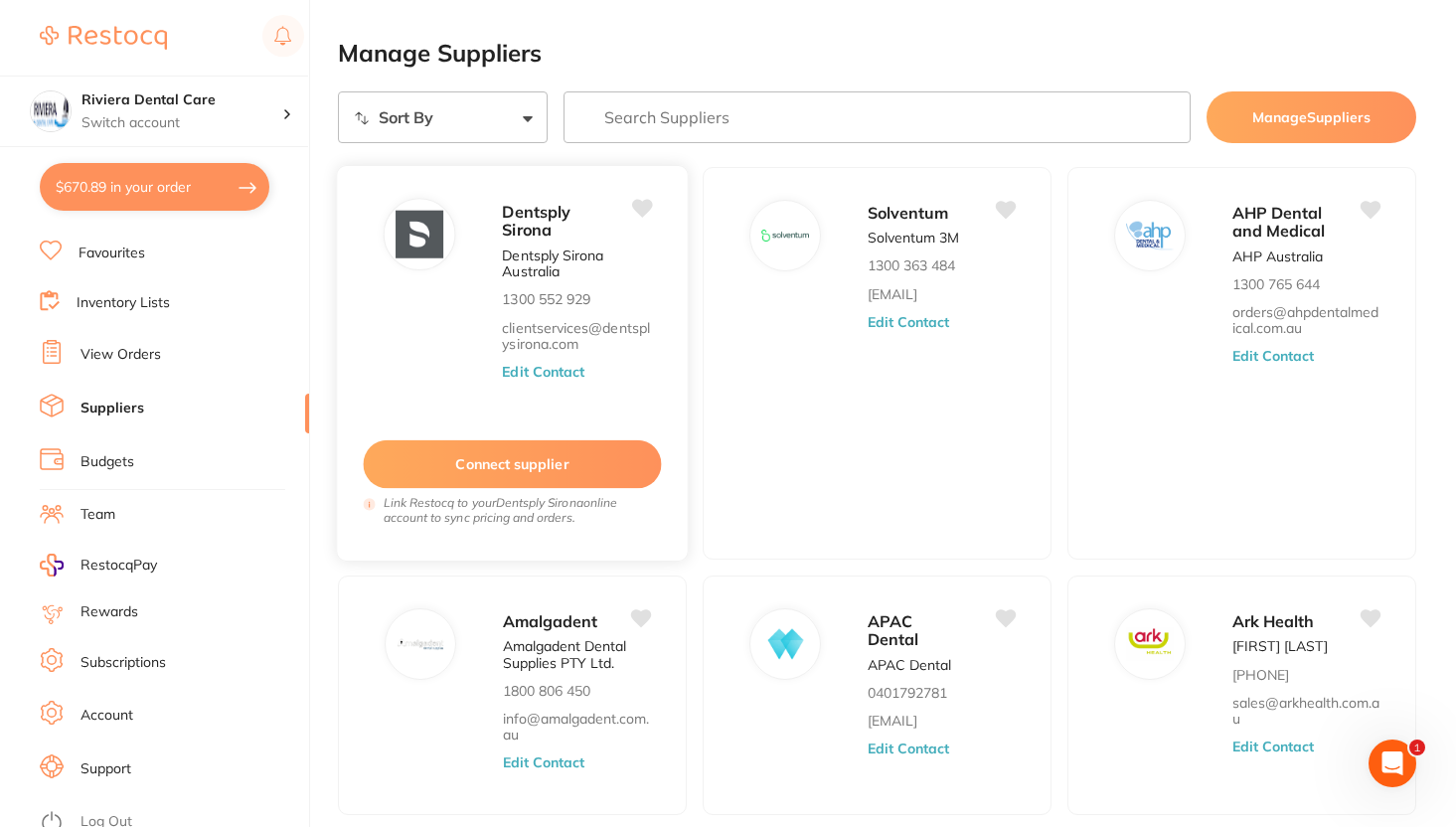 scroll, scrollTop: 0, scrollLeft: 0, axis: both 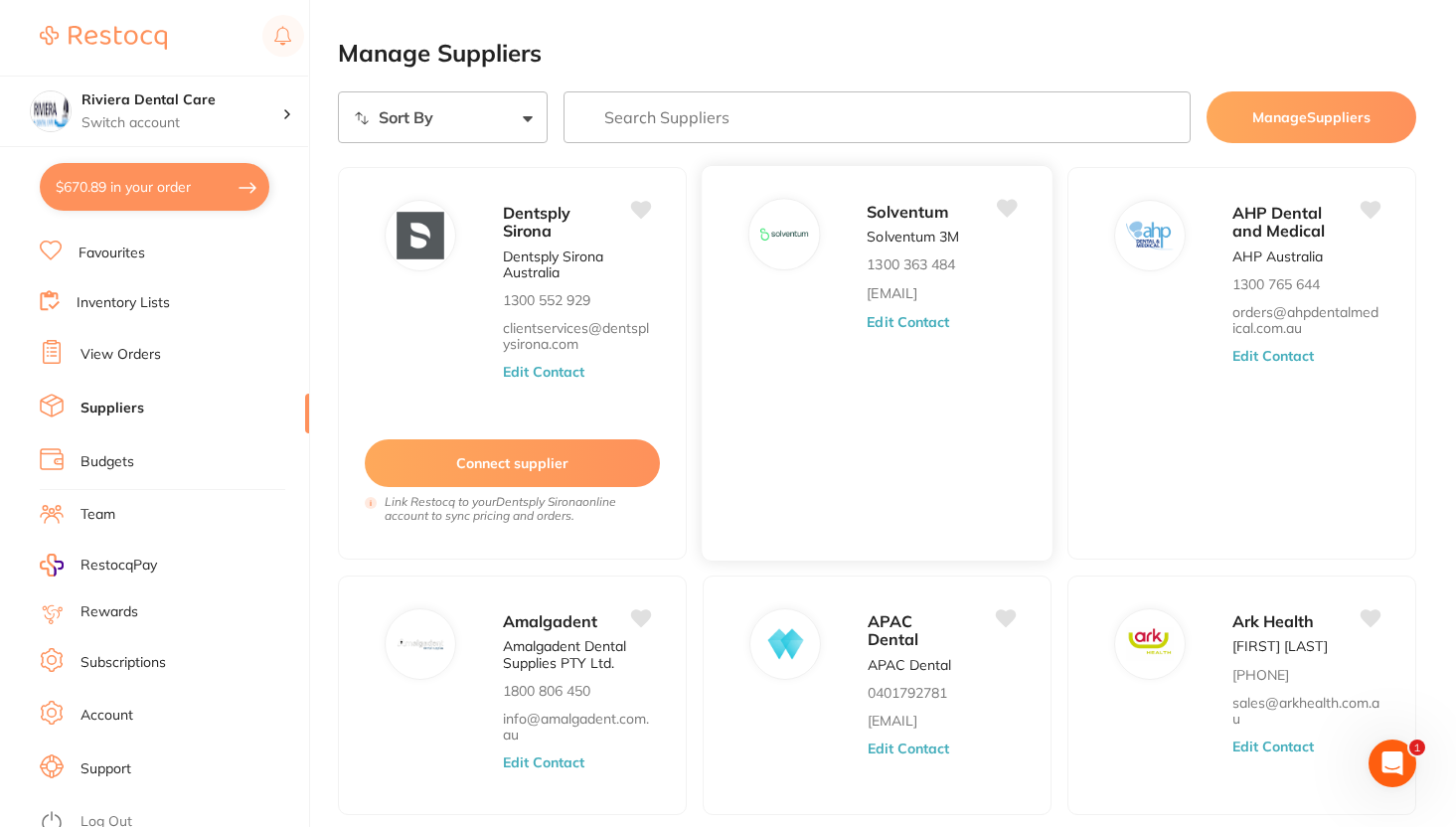 click on "Solventum Solventum 3M 1300 363 484 orthoanz1@solventum.com Edit Contact" at bounding box center (949, 369) 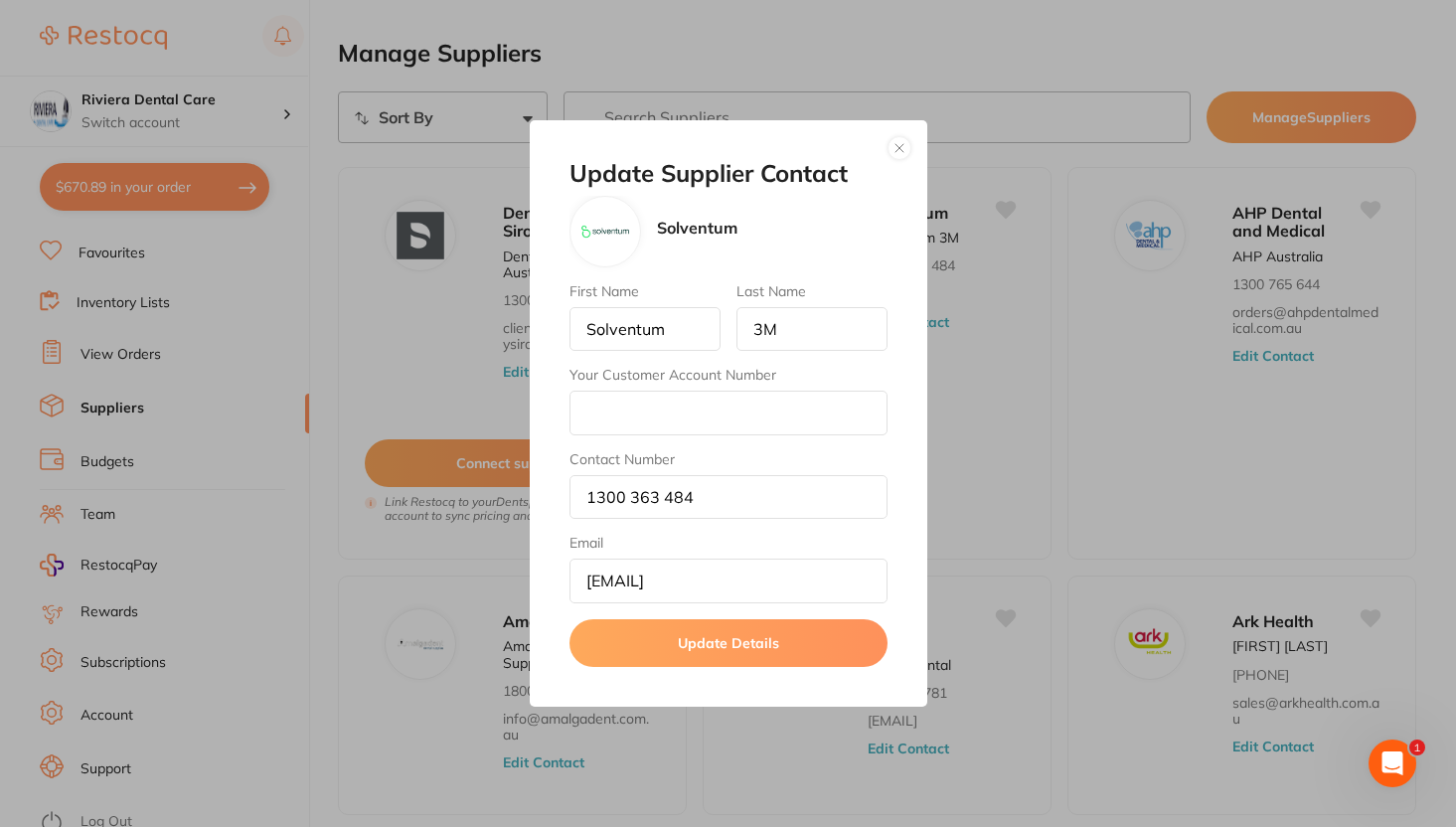 click at bounding box center (899, 148) 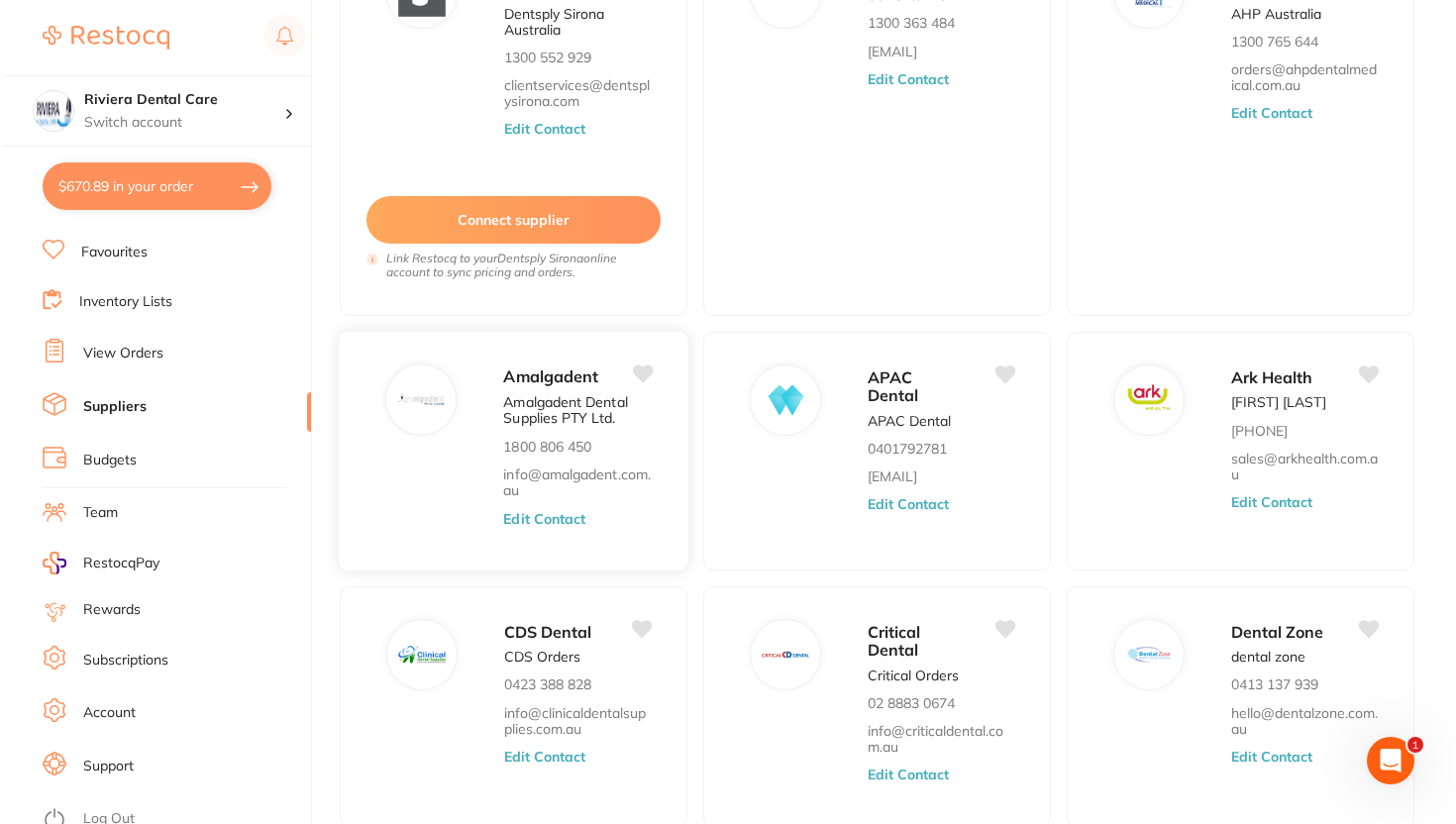 scroll, scrollTop: 0, scrollLeft: 0, axis: both 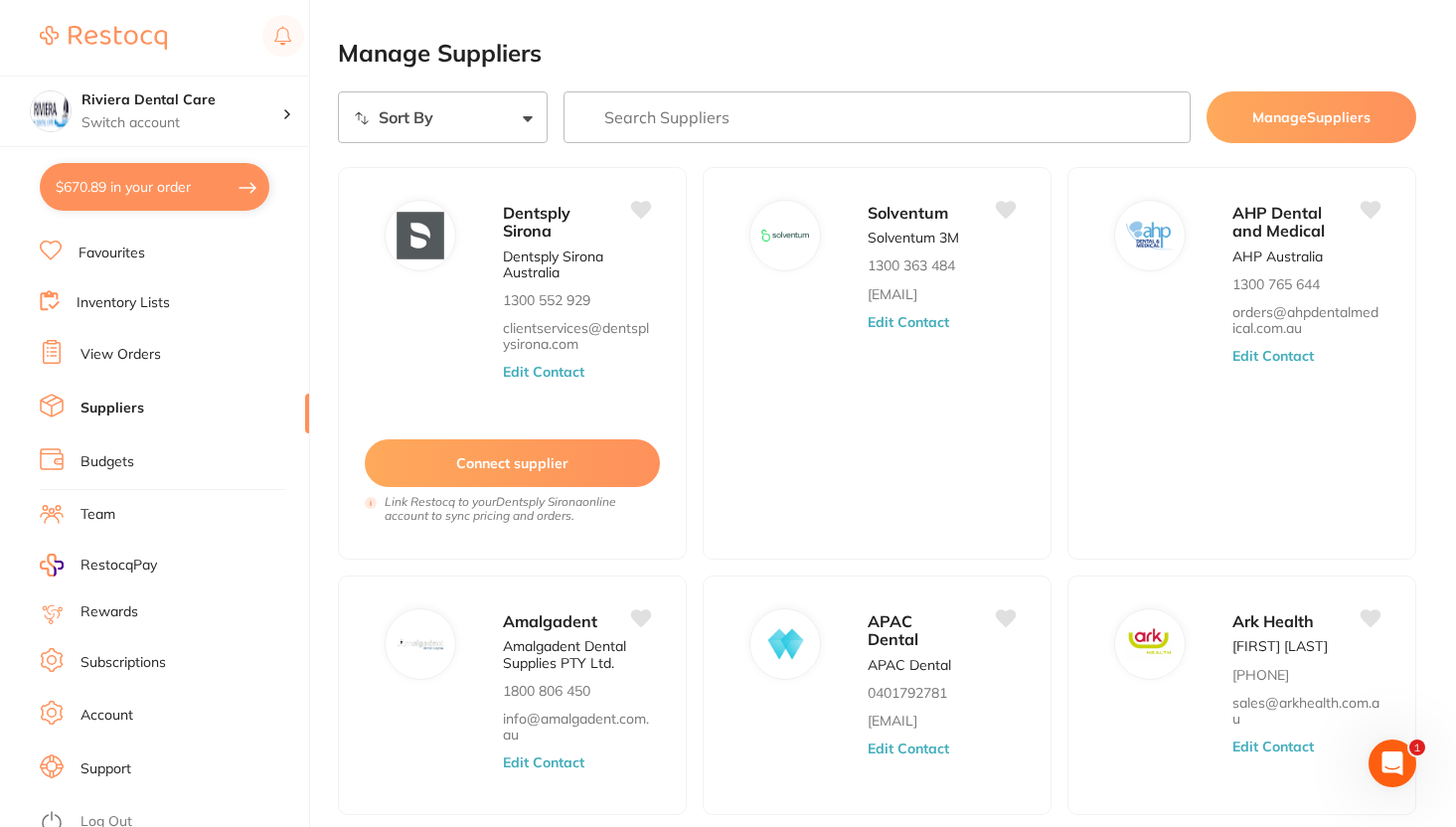 click at bounding box center (878, 117) 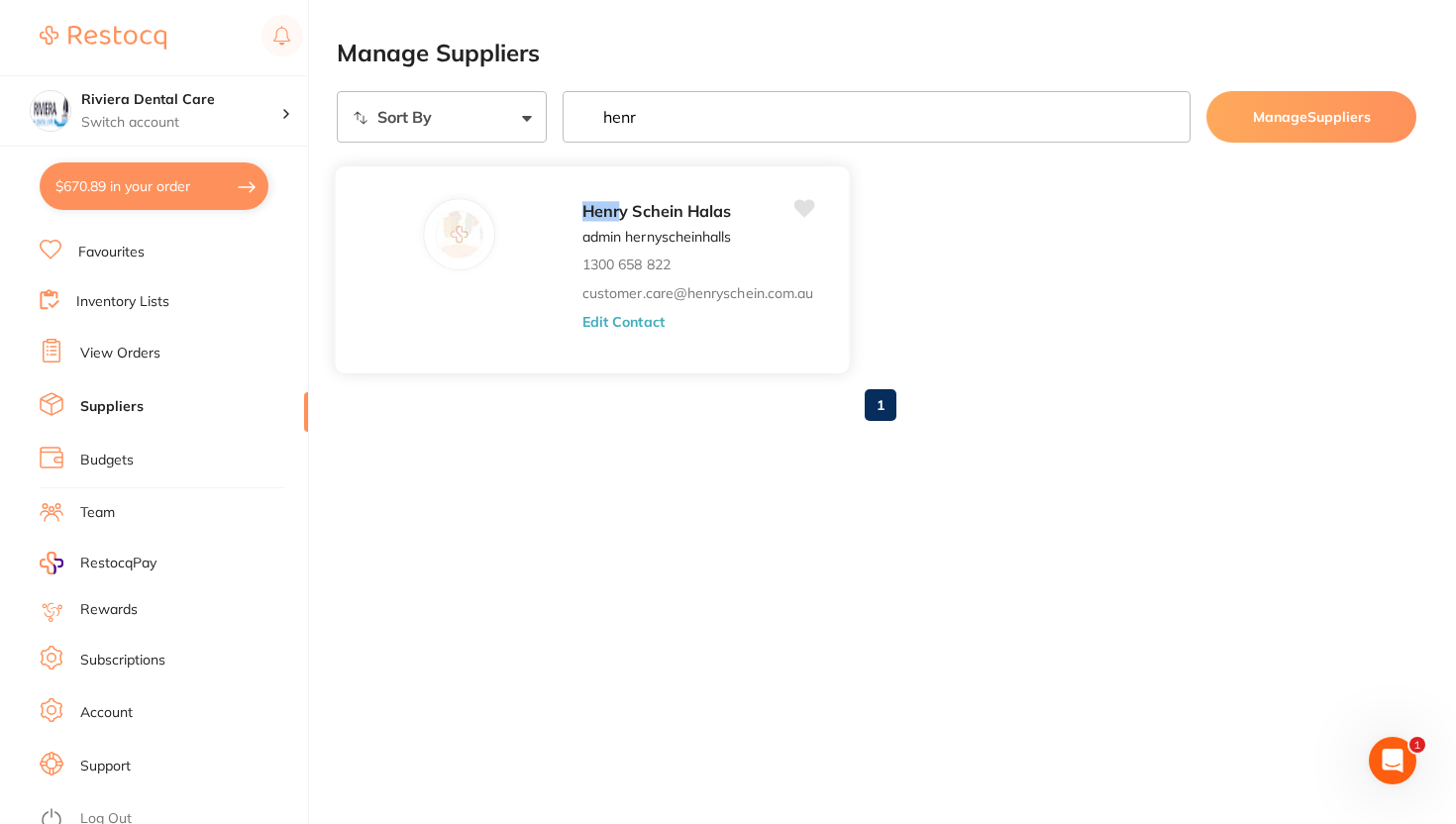 type on "henr" 